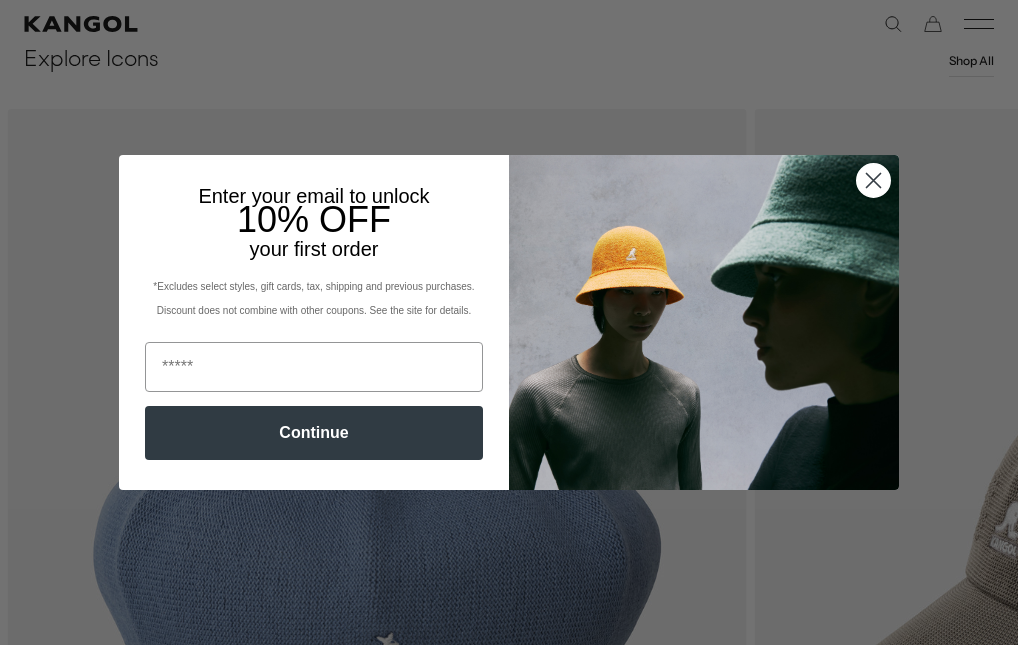 scroll, scrollTop: 732, scrollLeft: 0, axis: vertical 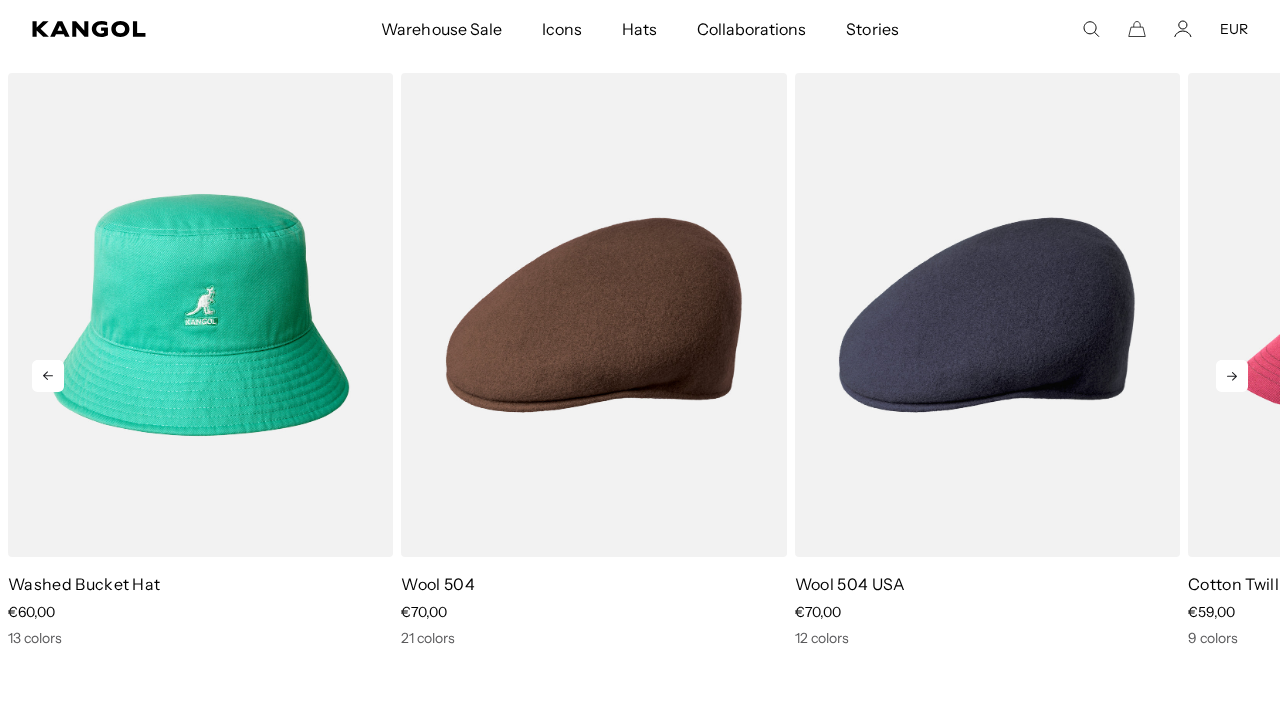 click at bounding box center [1232, 376] 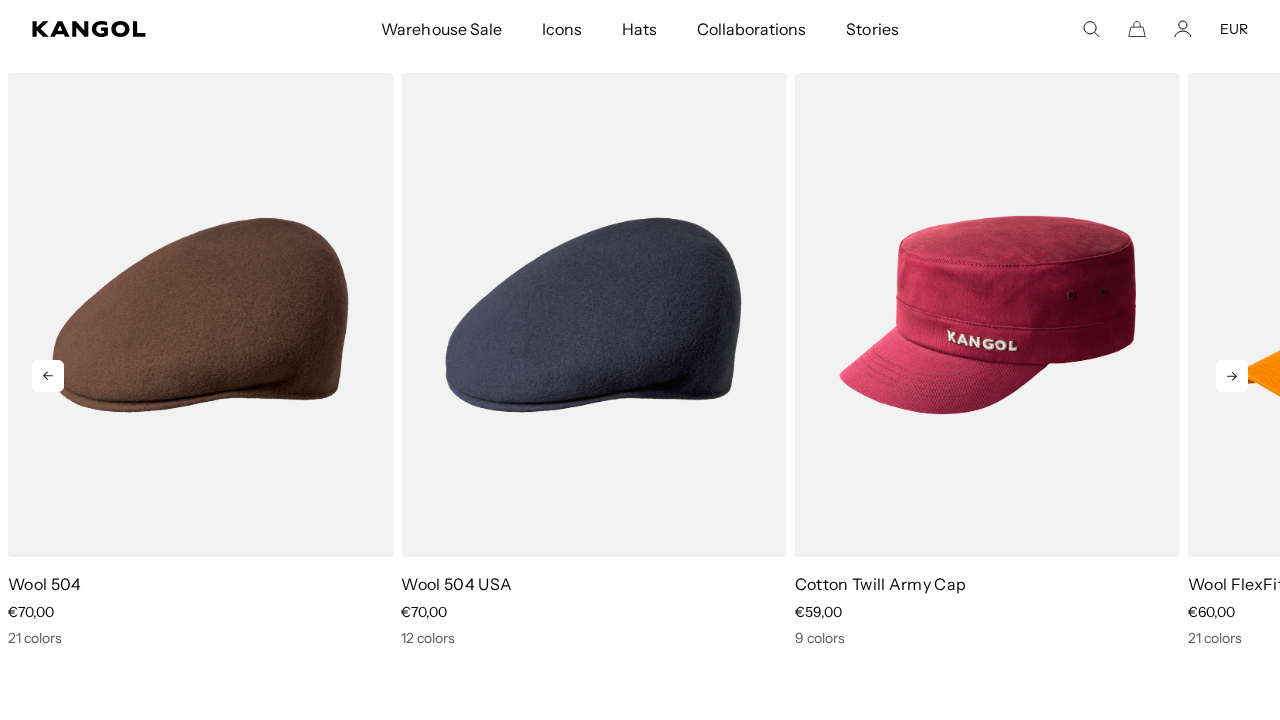 click at bounding box center [1232, 376] 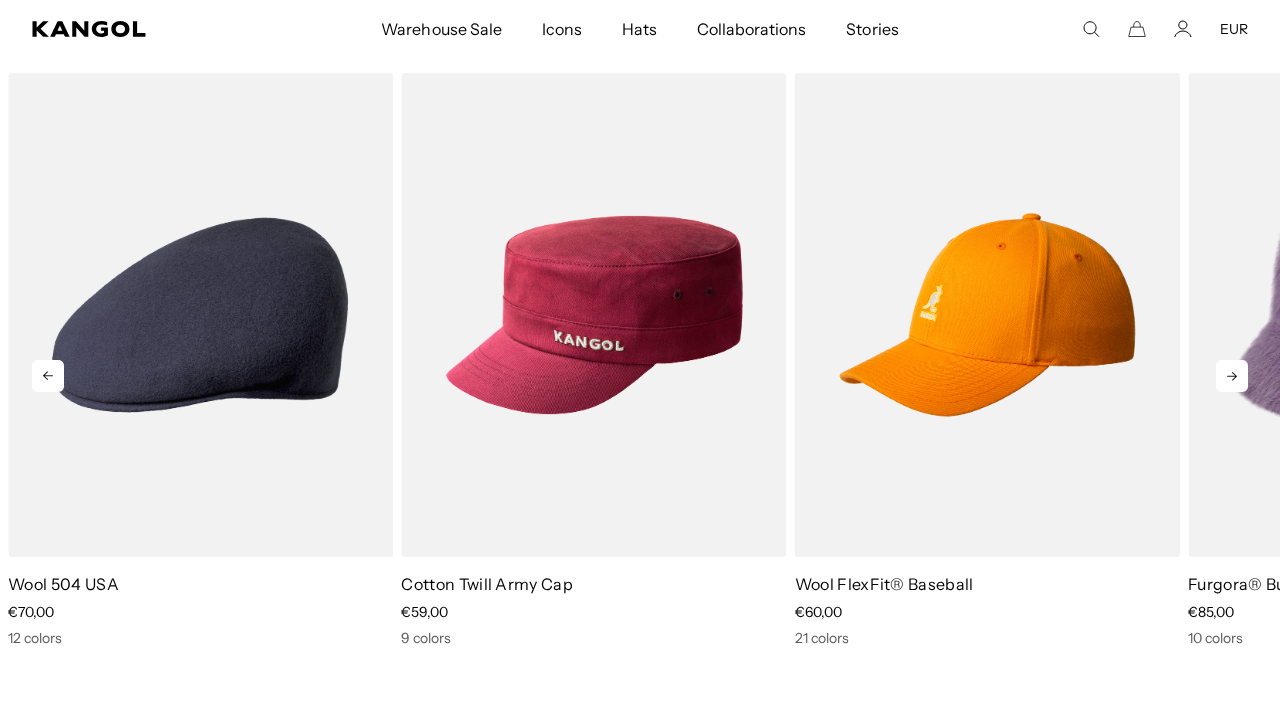 click at bounding box center [1232, 376] 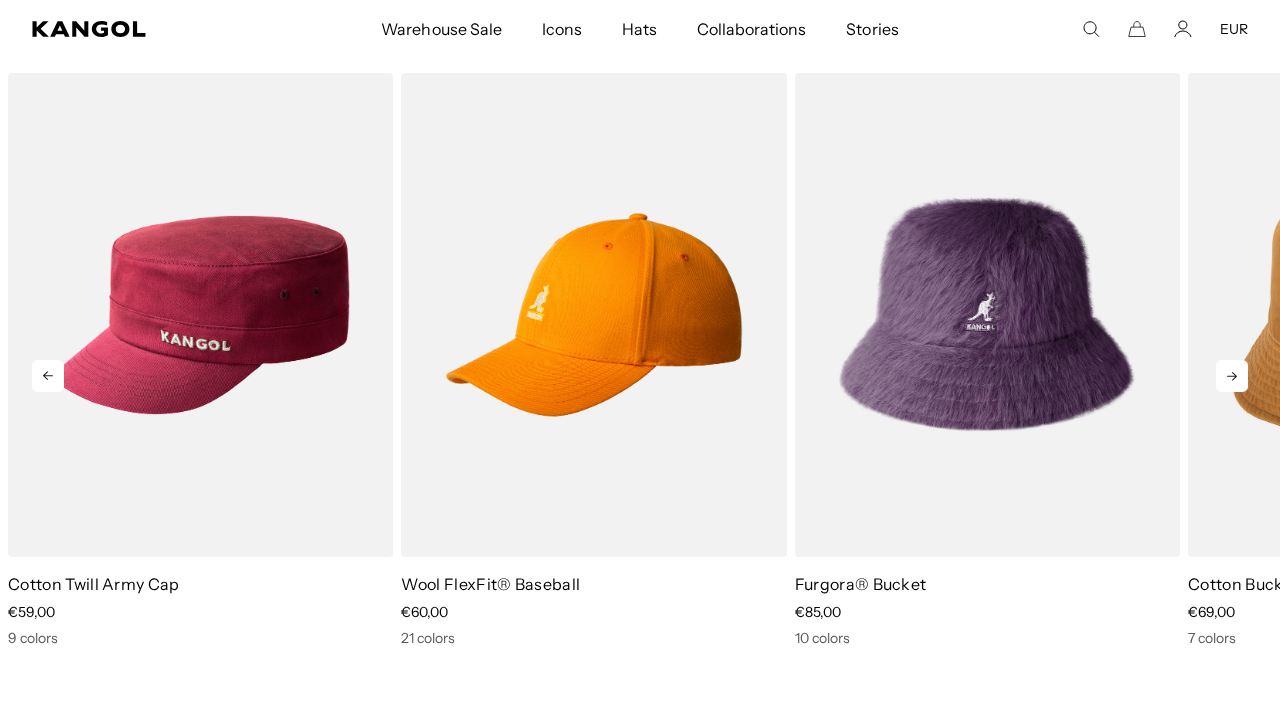 click at bounding box center [1232, 376] 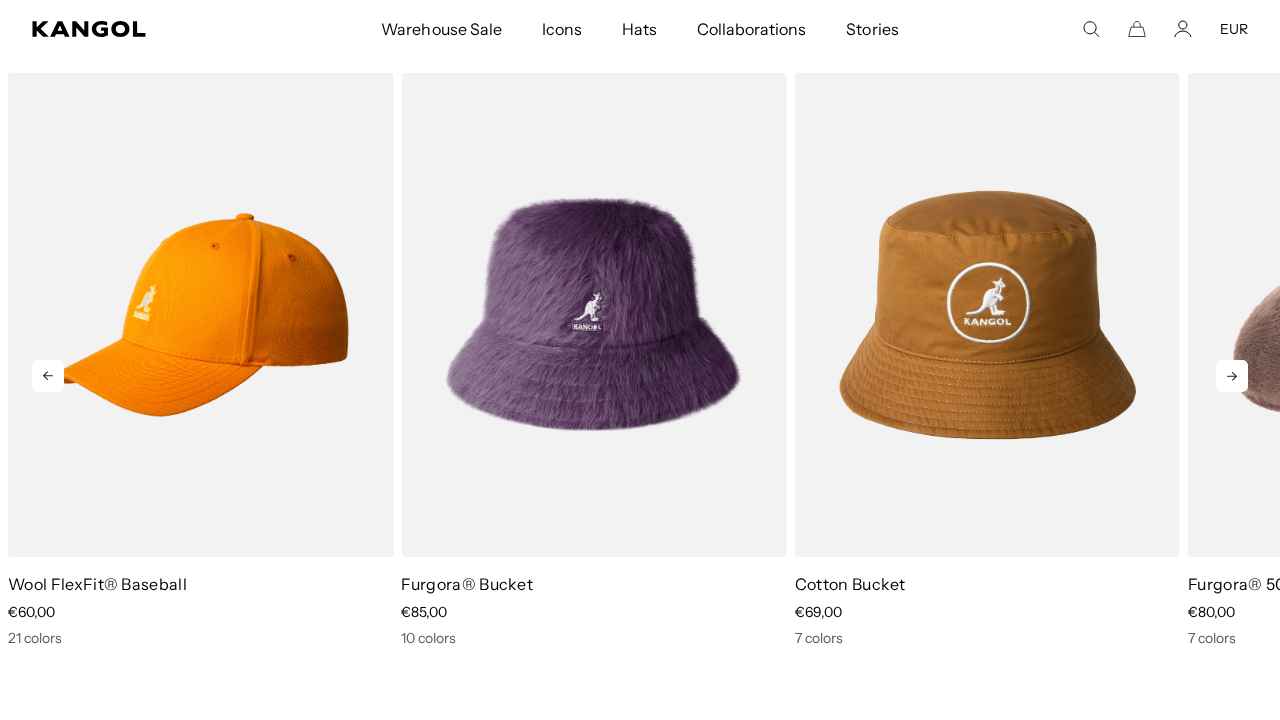 click at bounding box center [1232, 376] 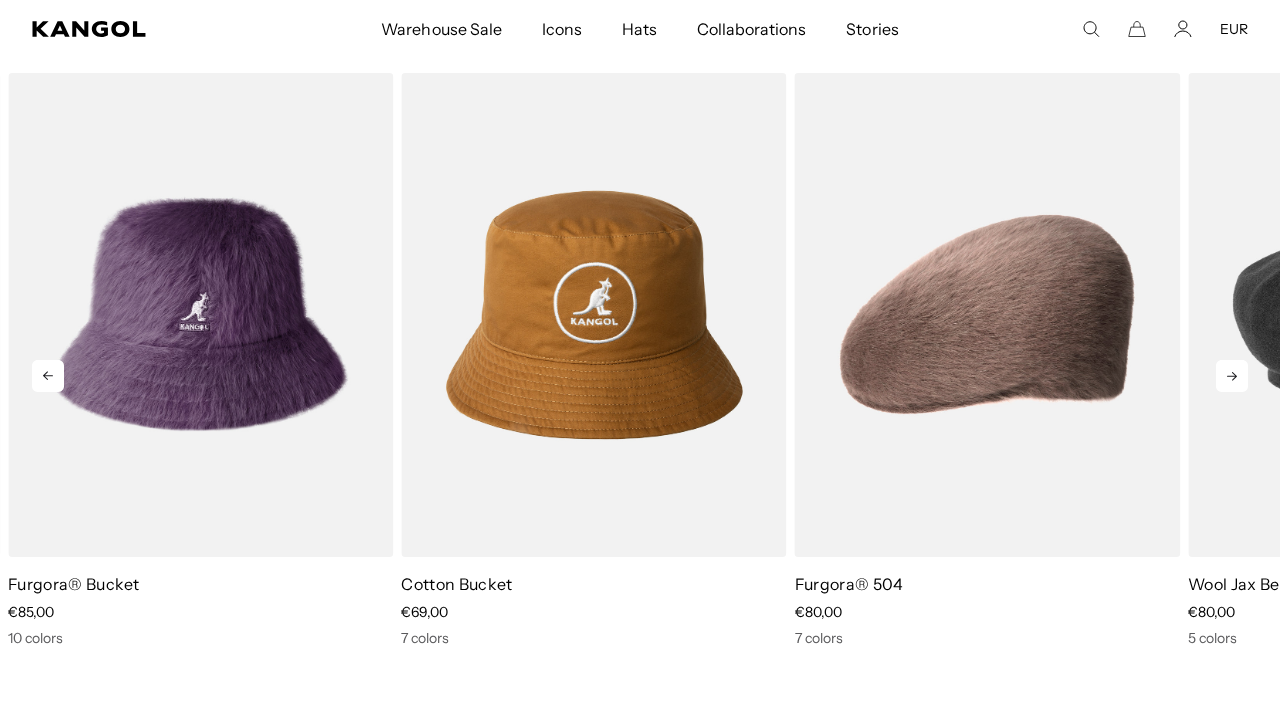 click at bounding box center [1232, 376] 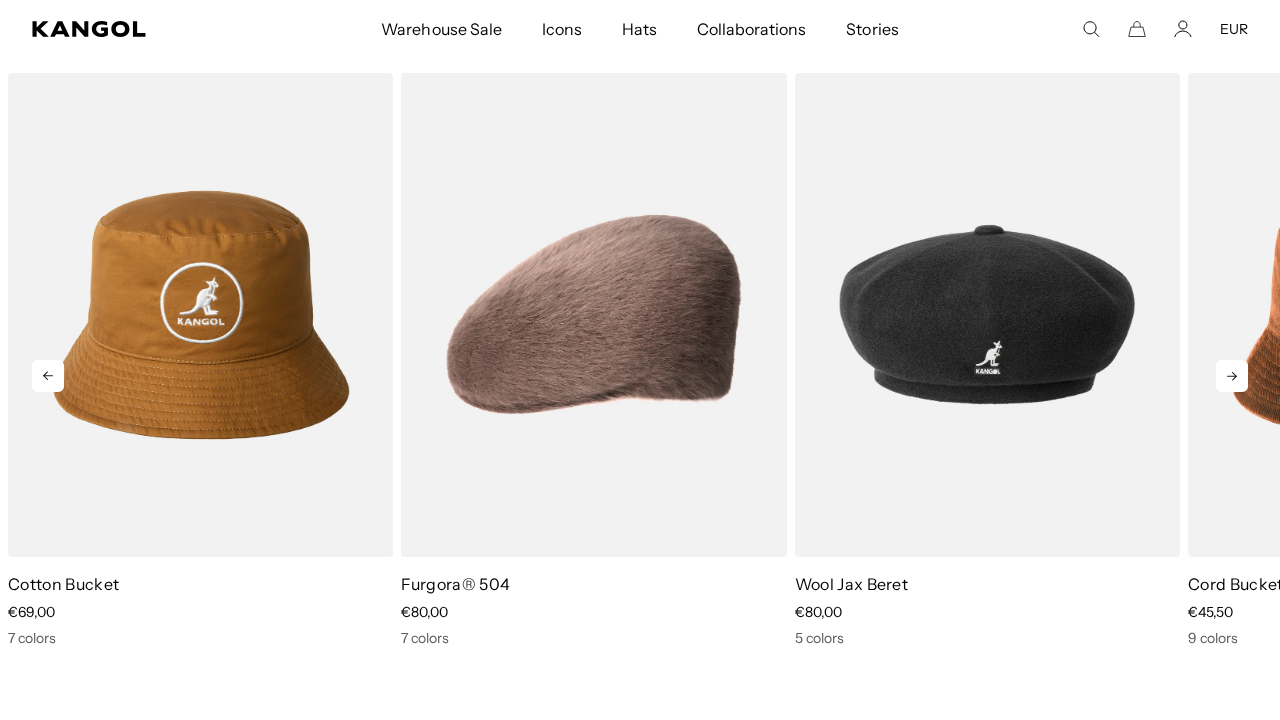 click at bounding box center [1232, 376] 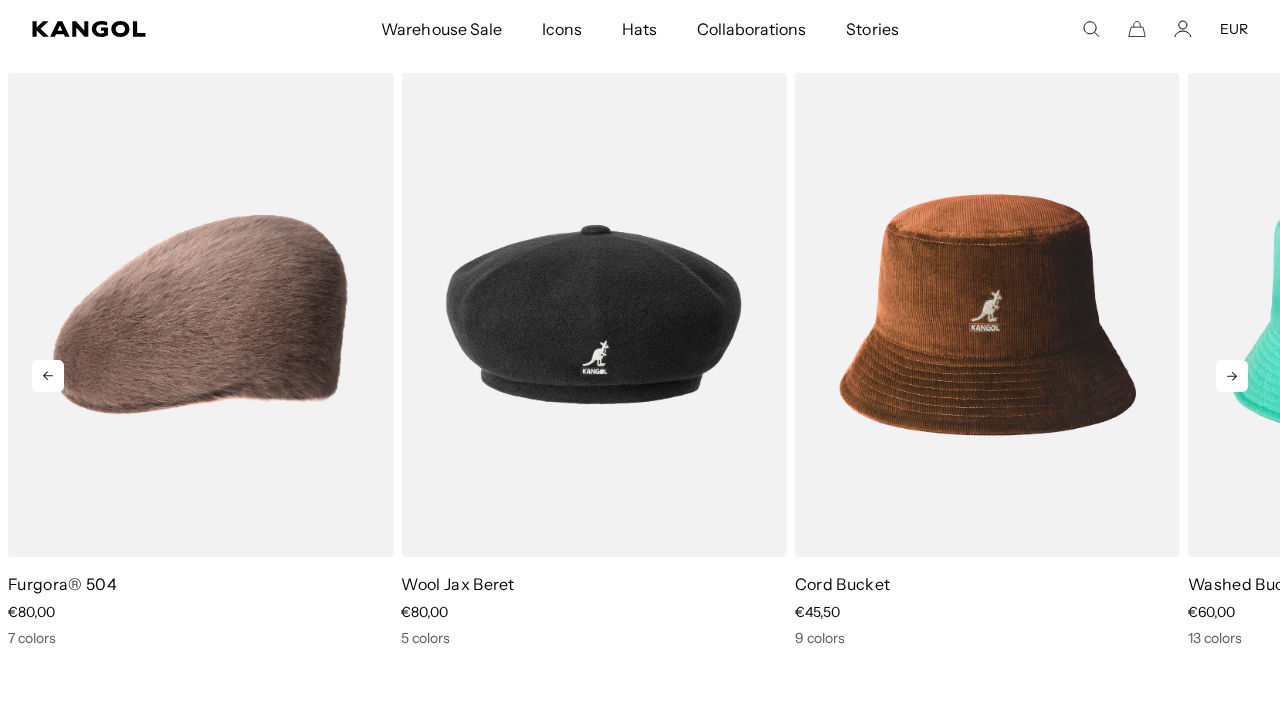 click at bounding box center (1232, 376) 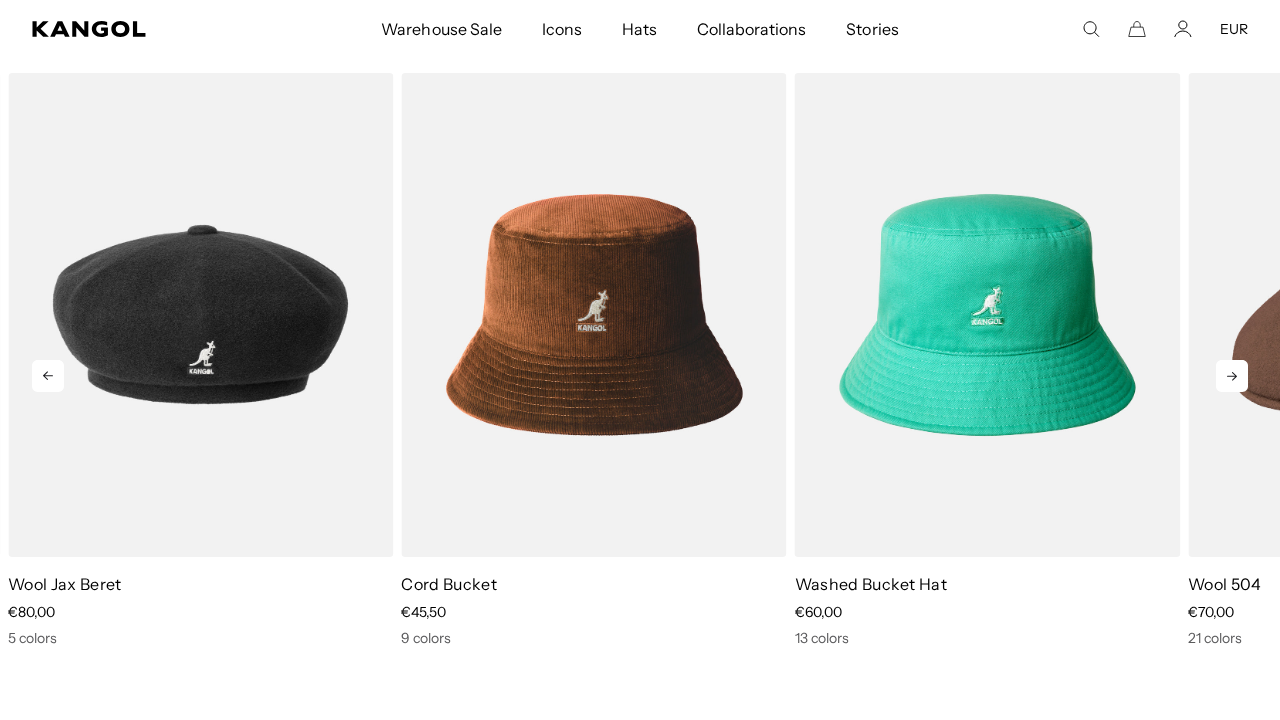 click at bounding box center (1232, 376) 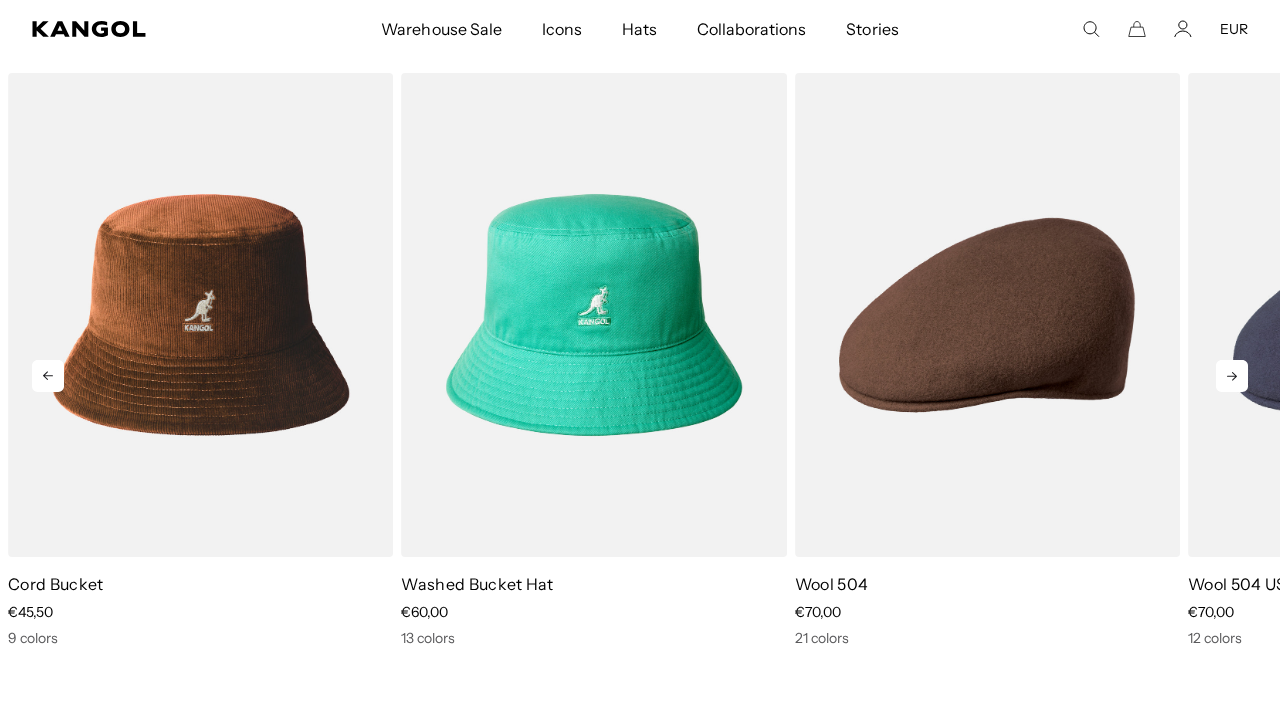 click at bounding box center [1232, 376] 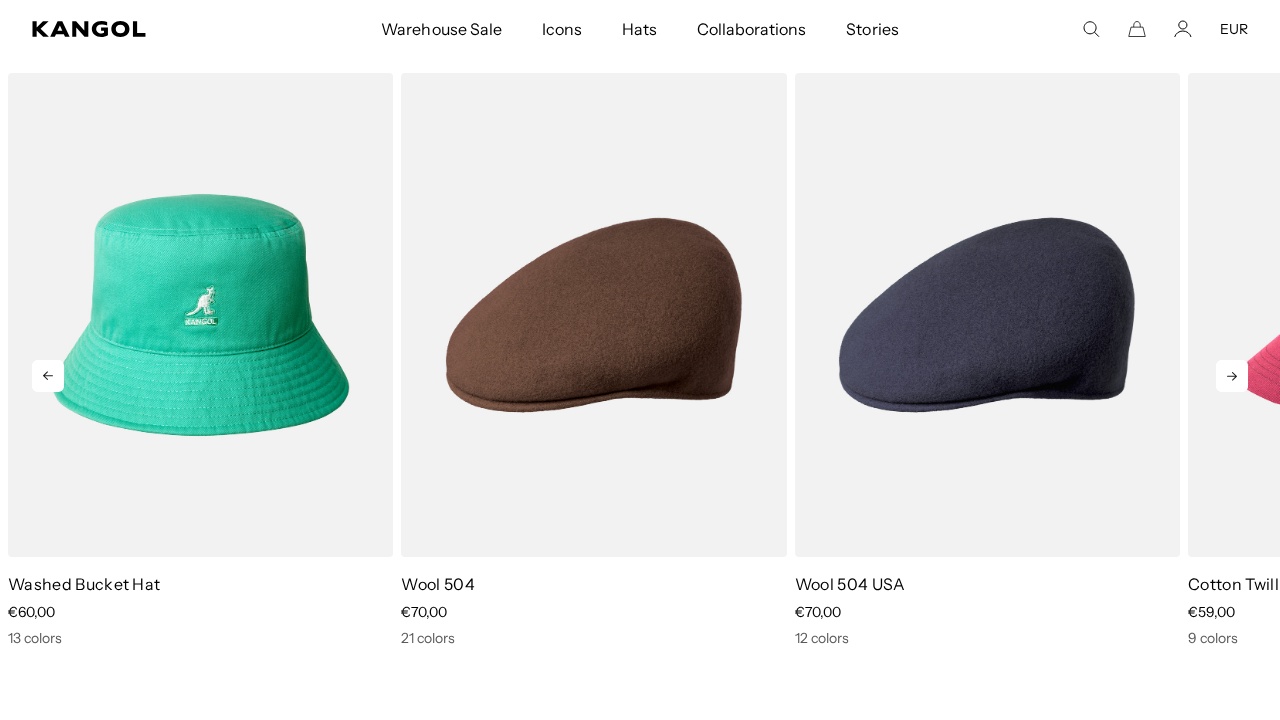 click at bounding box center [1232, 376] 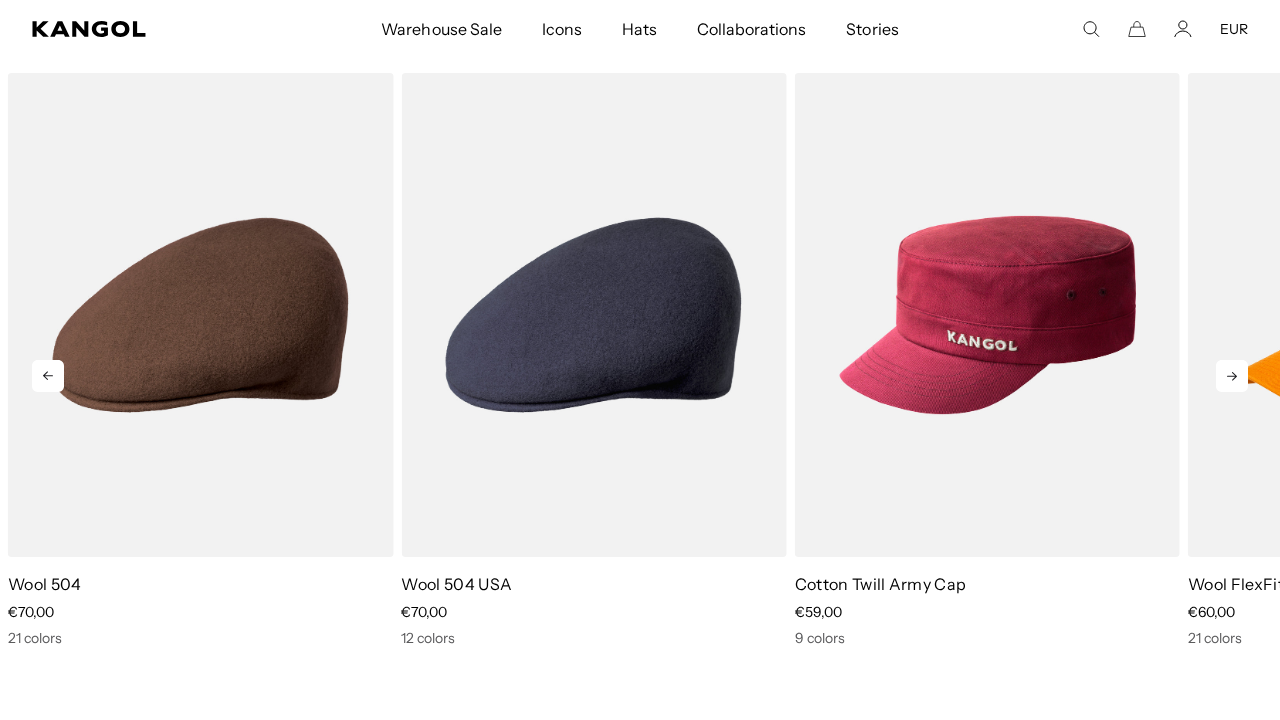click at bounding box center [1232, 376] 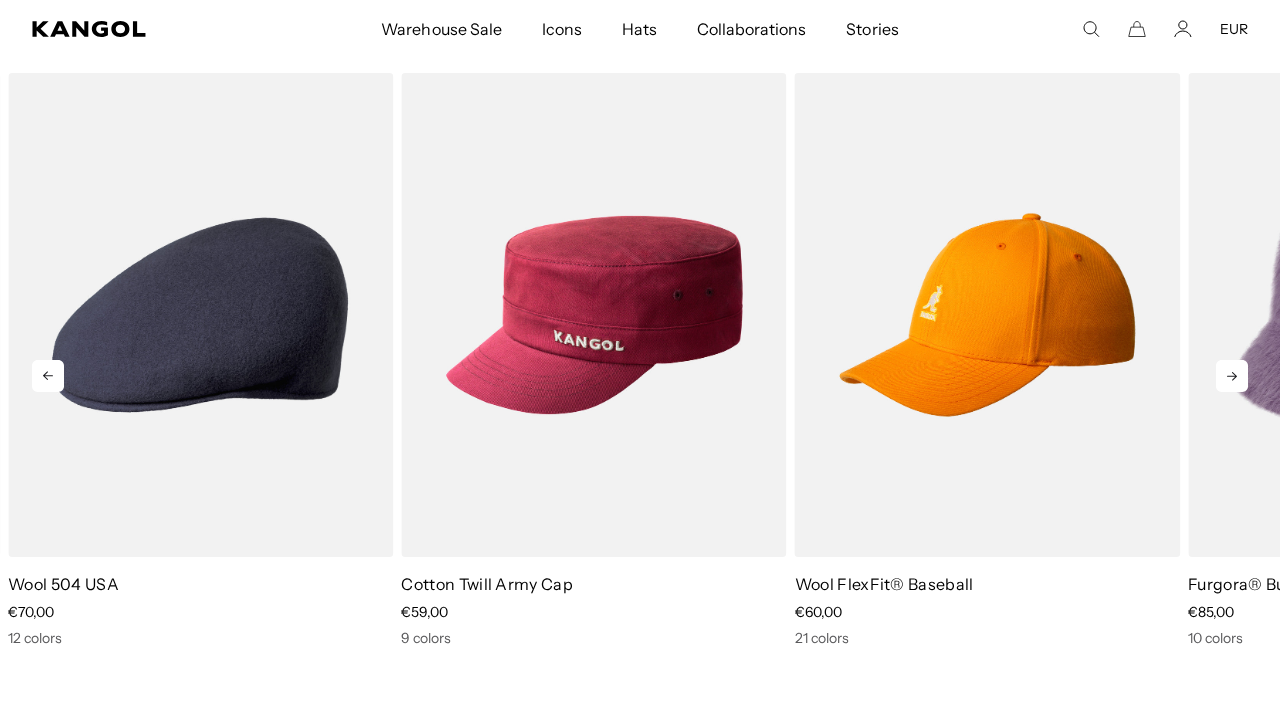 click at bounding box center (1232, 376) 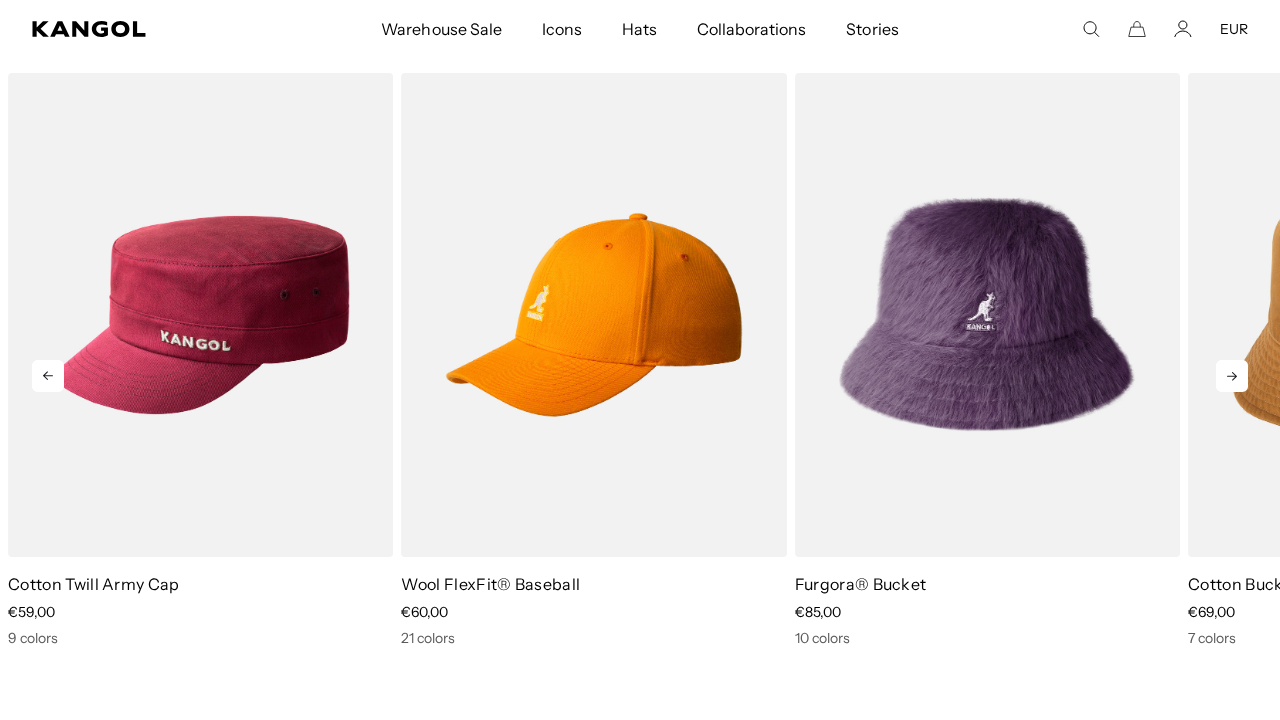 click at bounding box center (1232, 376) 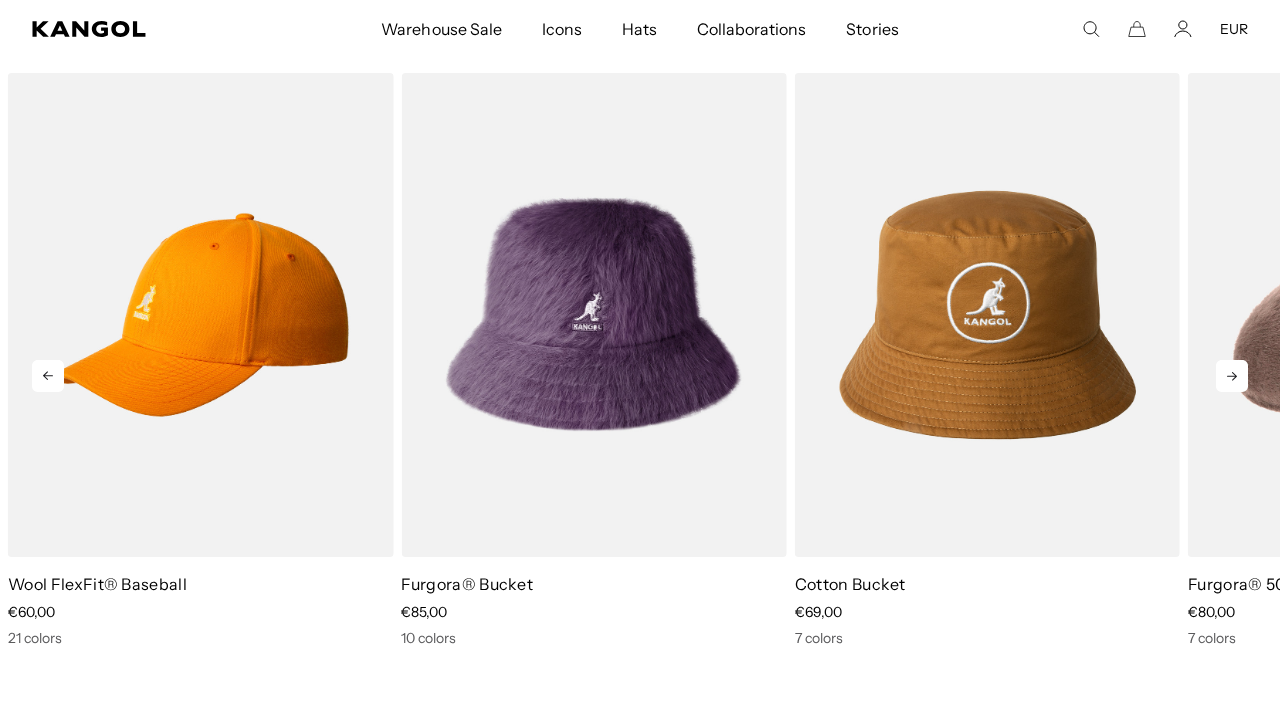 click at bounding box center (1232, 376) 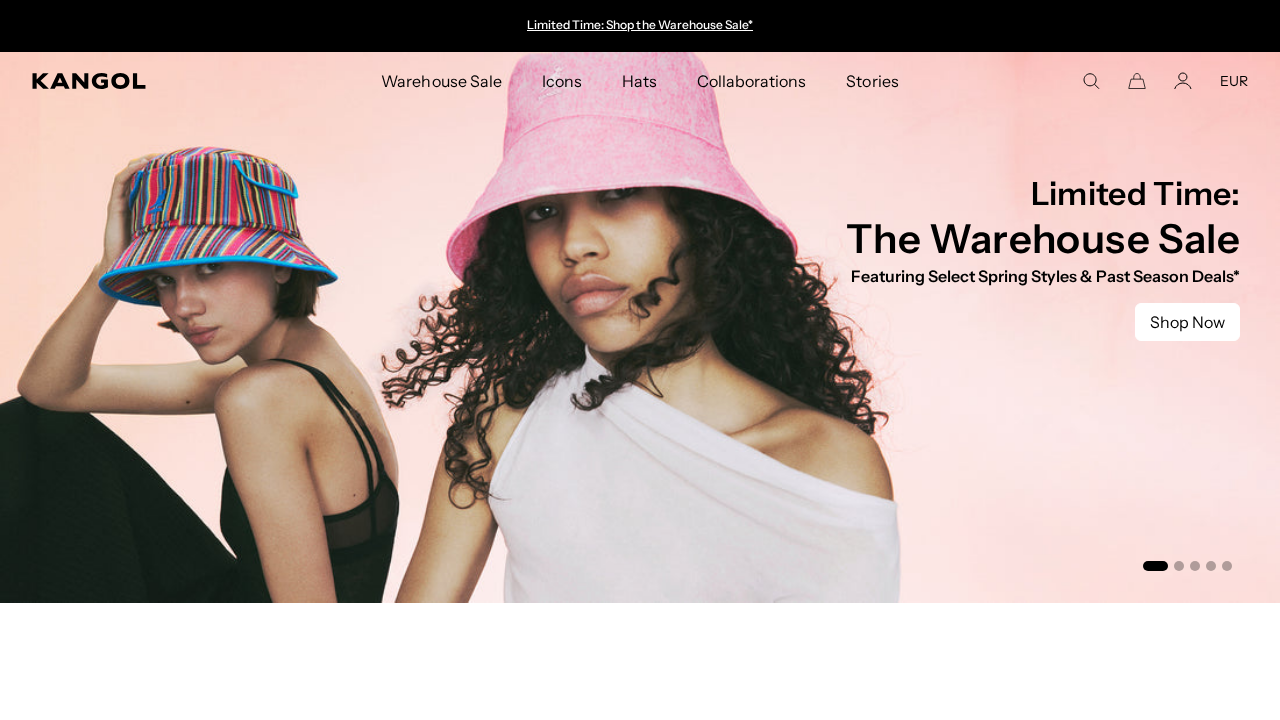 scroll, scrollTop: 0, scrollLeft: 0, axis: both 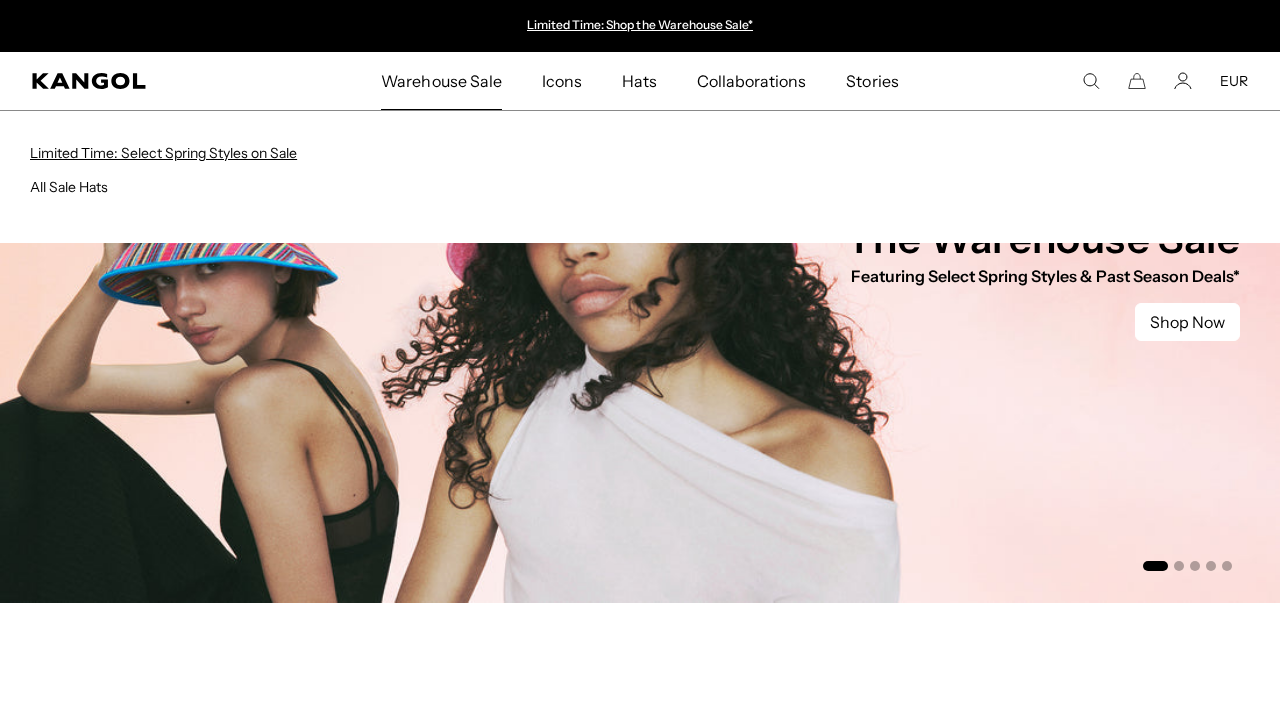 click on "Limited Time: Select Spring Styles on Sale" at bounding box center (163, 153) 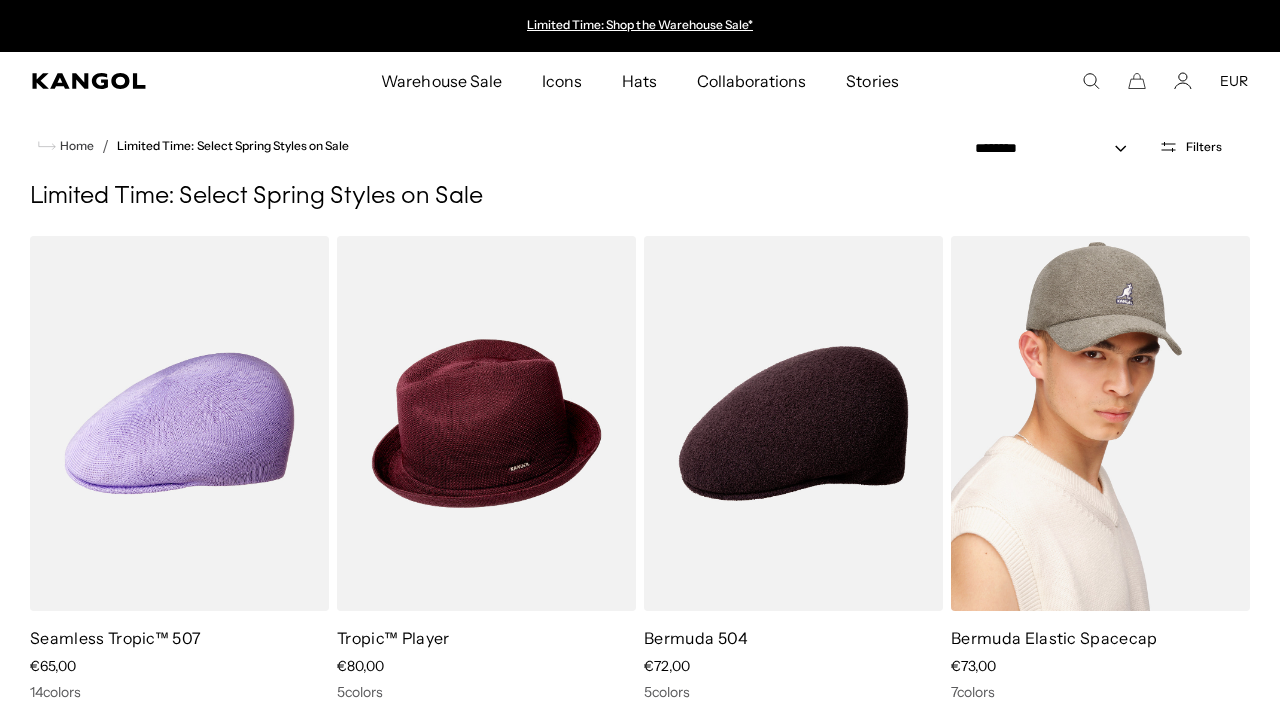 scroll, scrollTop: 0, scrollLeft: 0, axis: both 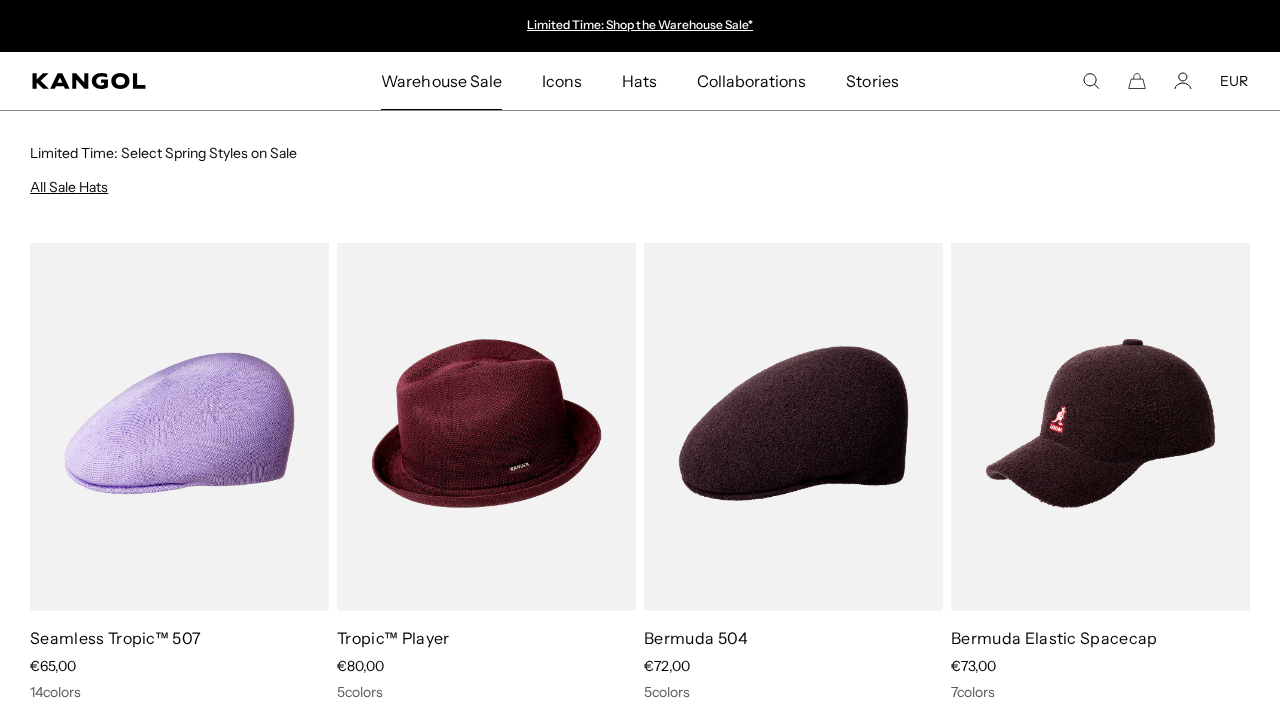 click on "All Sale Hats" at bounding box center [69, 187] 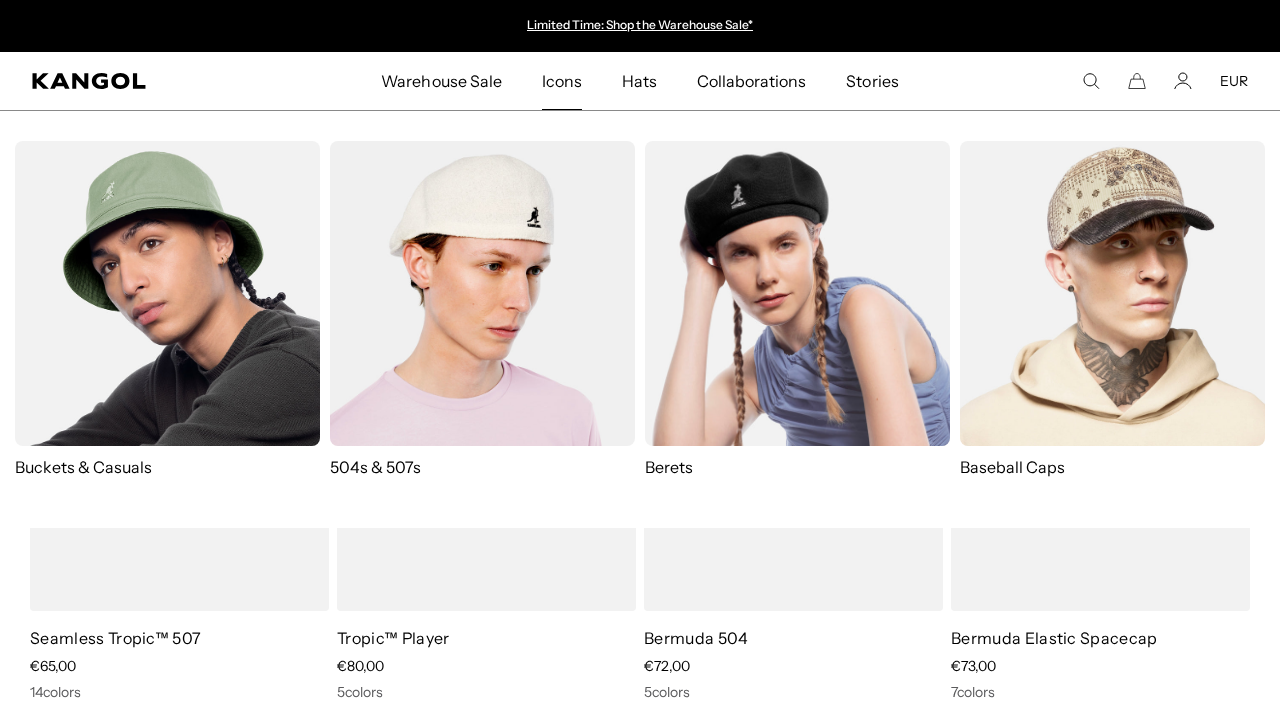 scroll, scrollTop: 0, scrollLeft: 0, axis: both 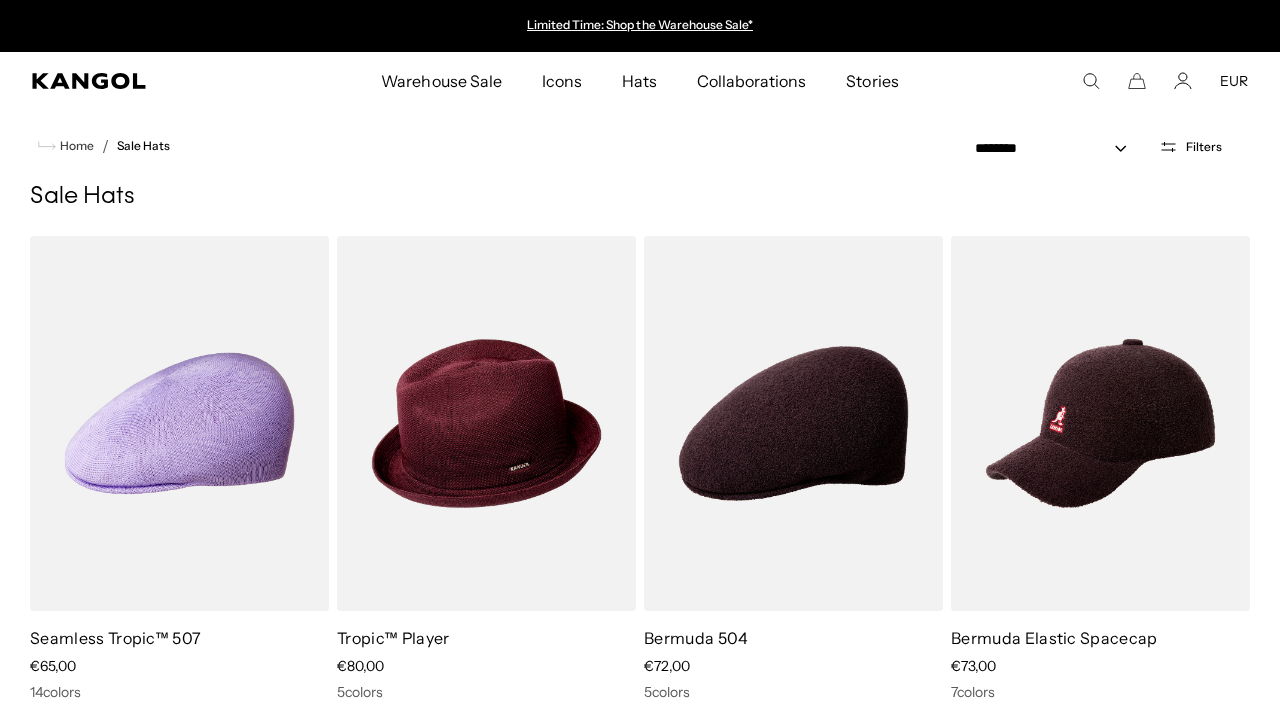 click on "Icons" at bounding box center (562, 81) 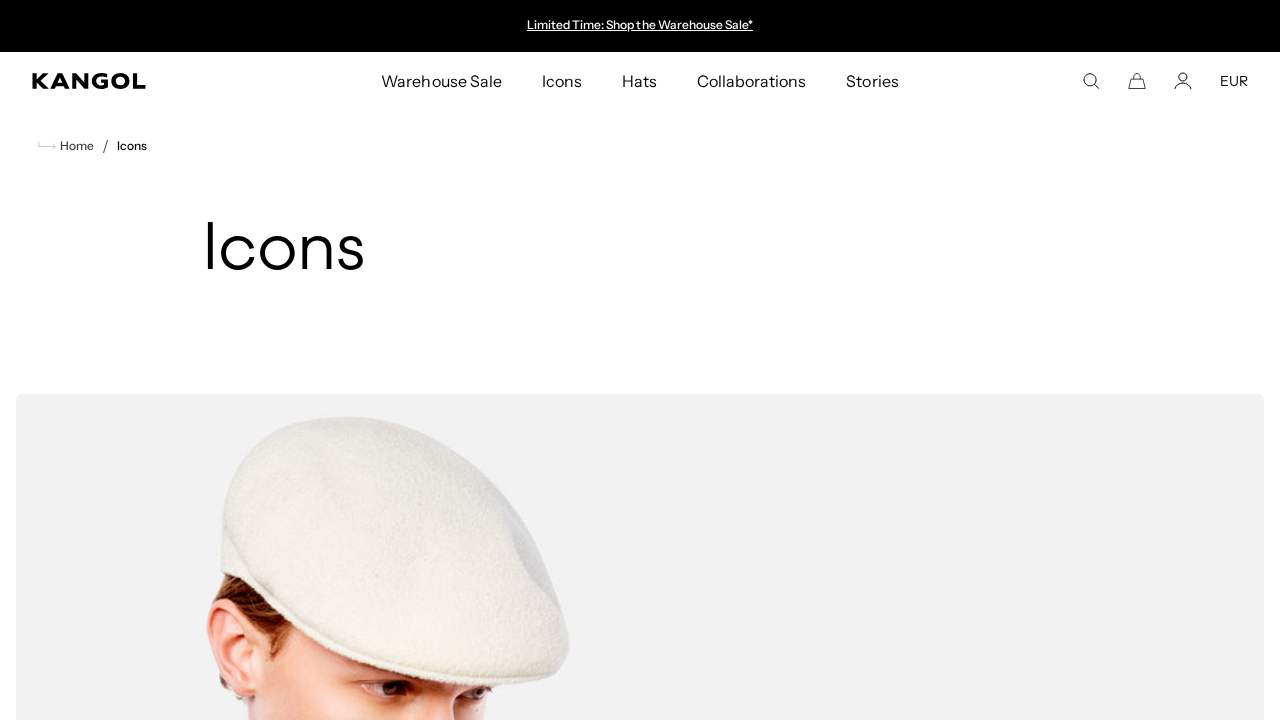 scroll, scrollTop: 0, scrollLeft: 0, axis: both 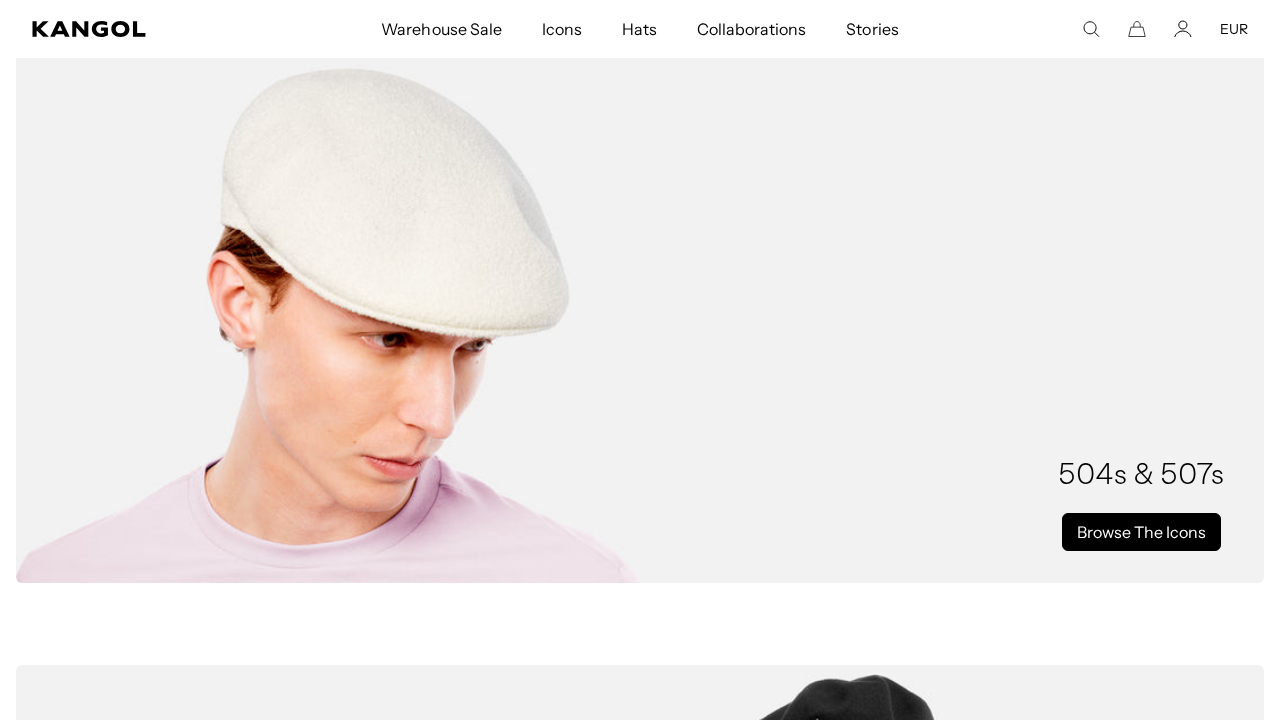 click on "Browse The Icons" at bounding box center [1141, 532] 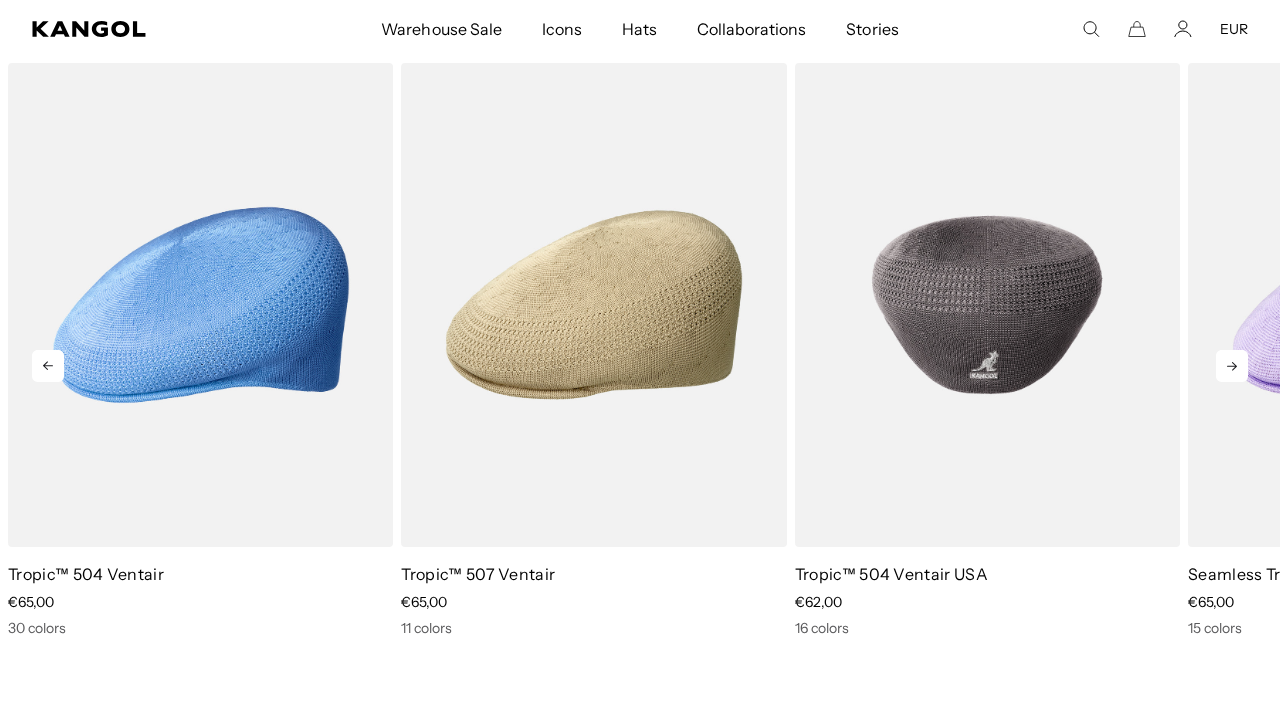 scroll, scrollTop: 4956, scrollLeft: 0, axis: vertical 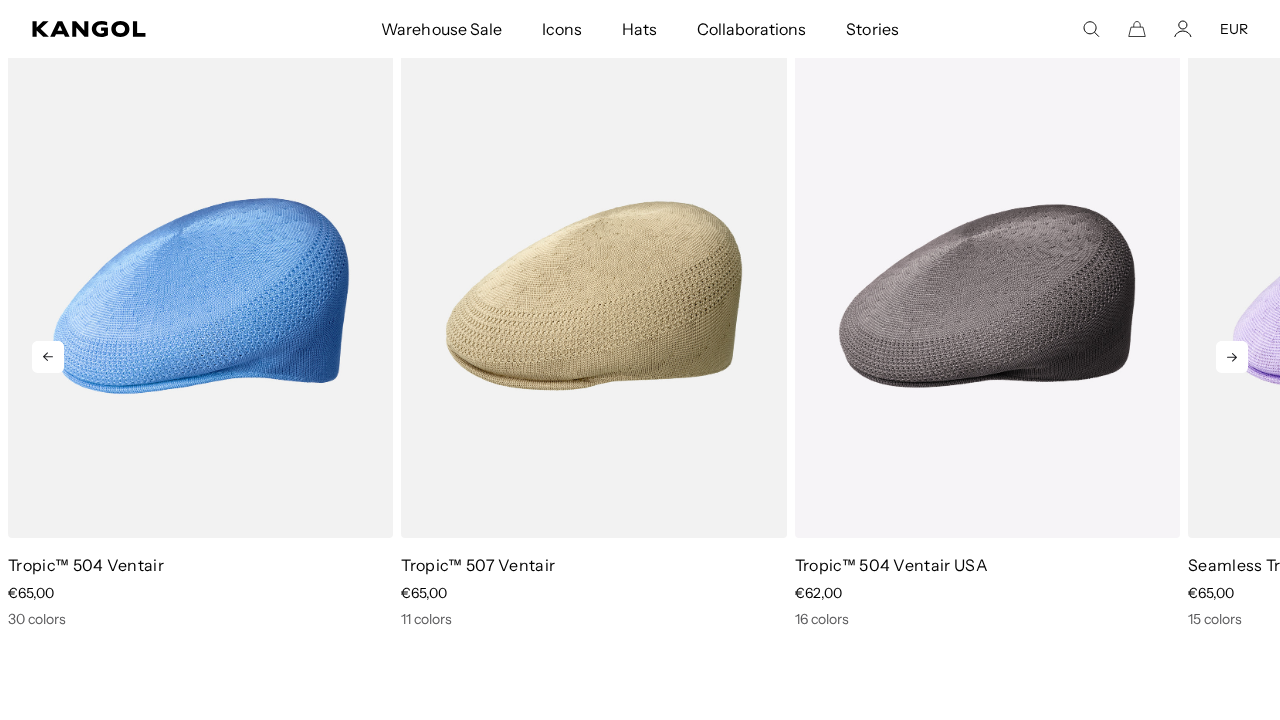click at bounding box center [1232, 357] 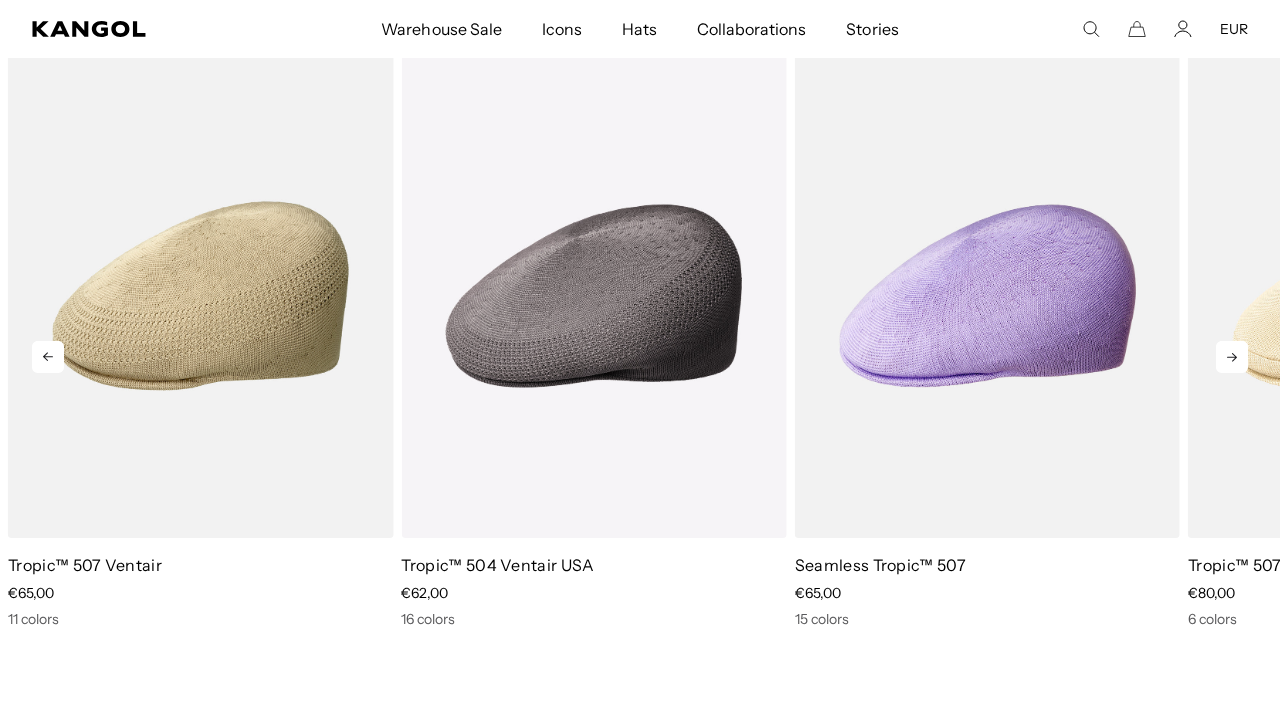 click at bounding box center [1232, 357] 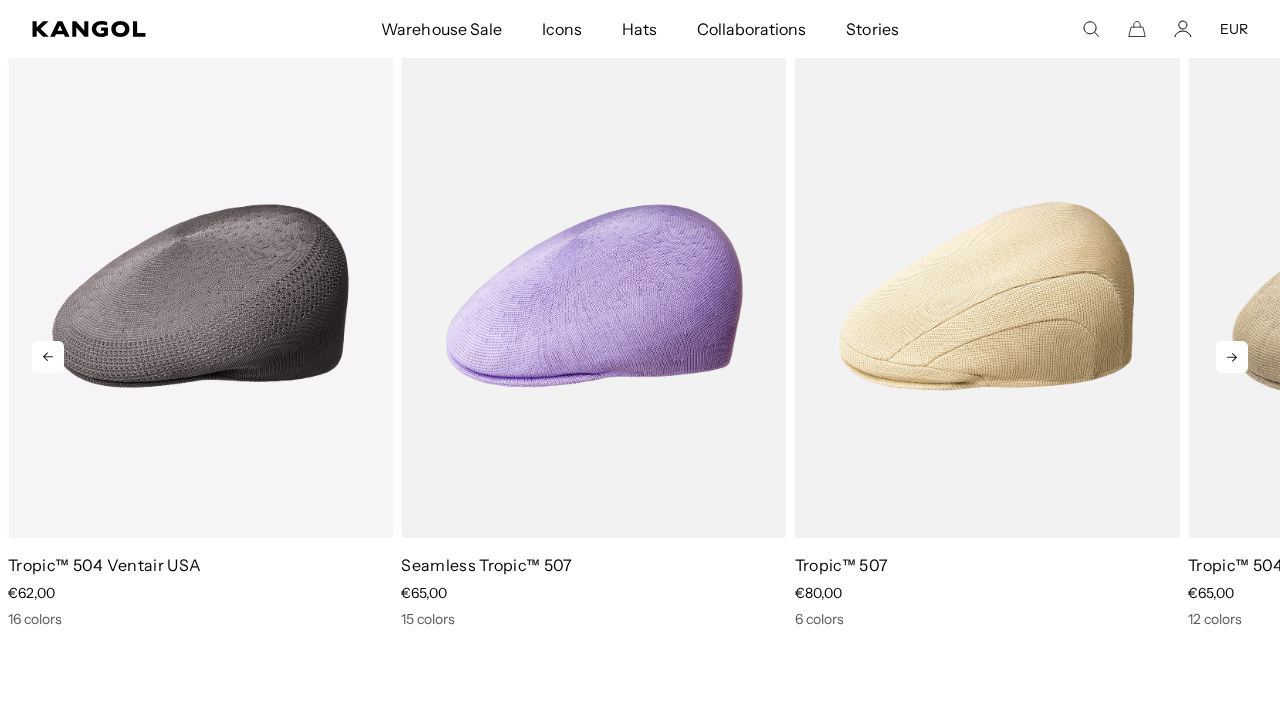 click at bounding box center [1232, 357] 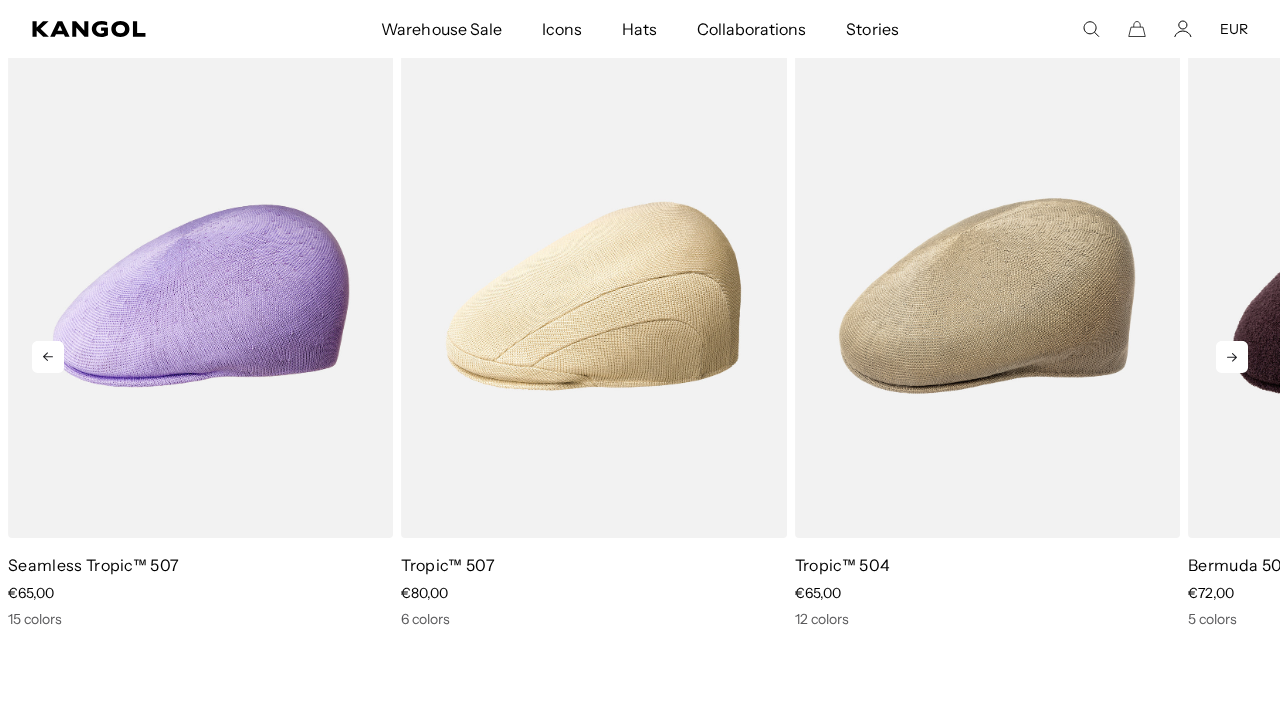 click at bounding box center [1232, 357] 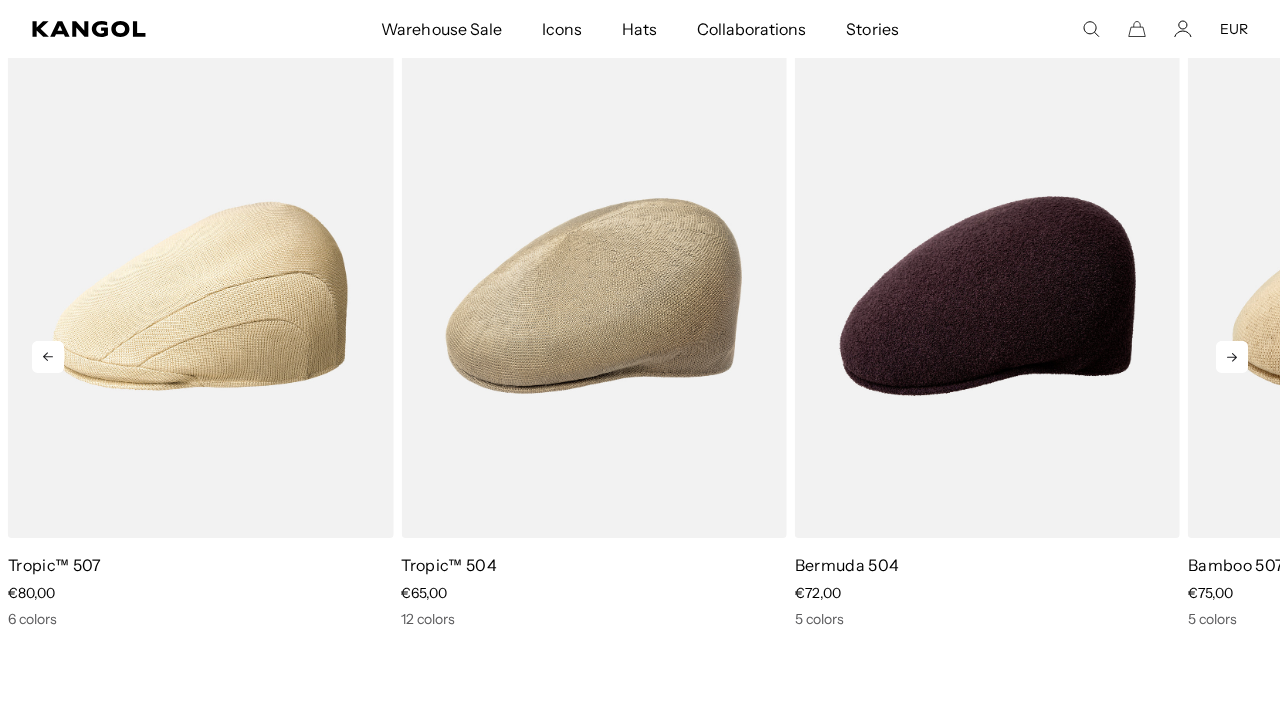 click at bounding box center [1232, 357] 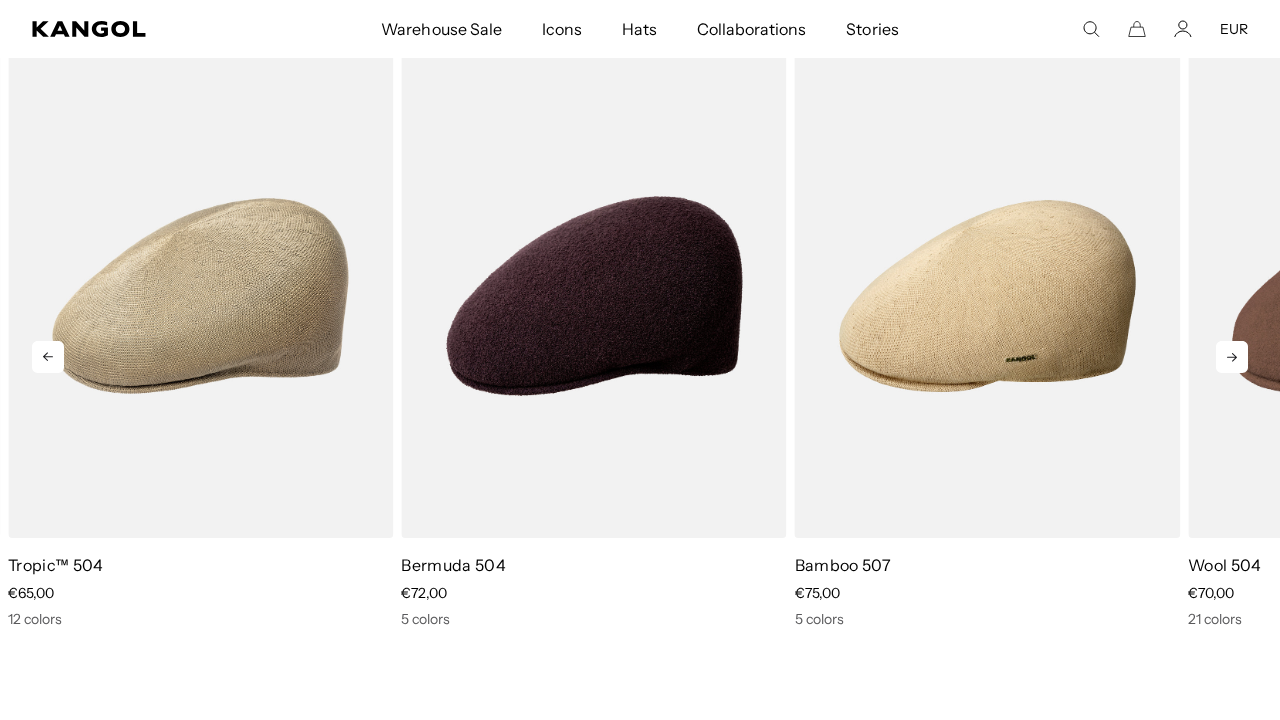 click at bounding box center (1232, 357) 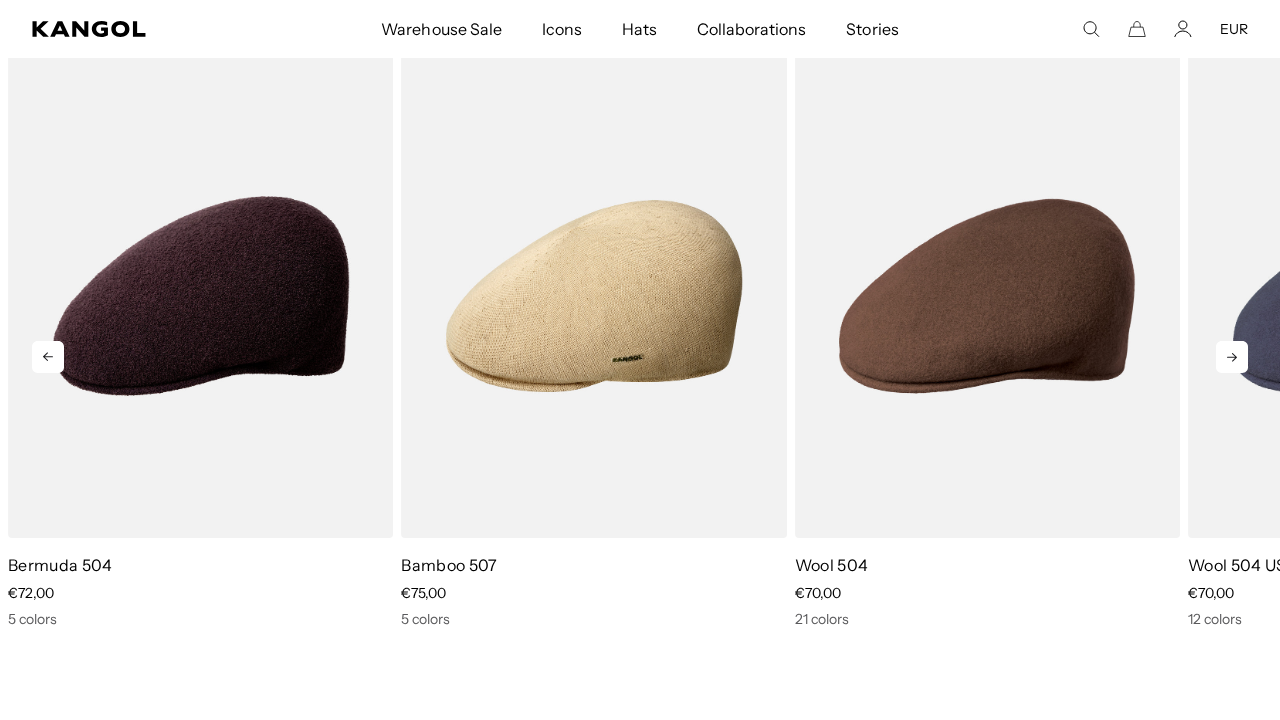click at bounding box center (1232, 357) 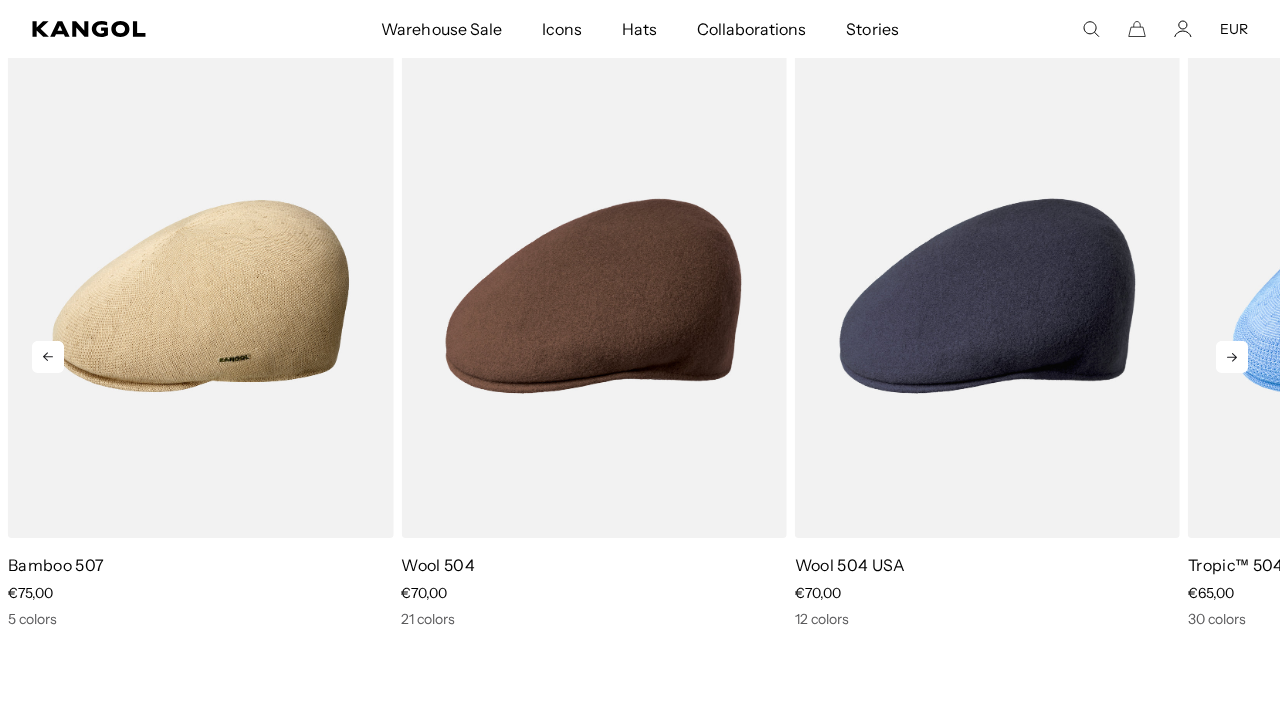 click at bounding box center (1232, 357) 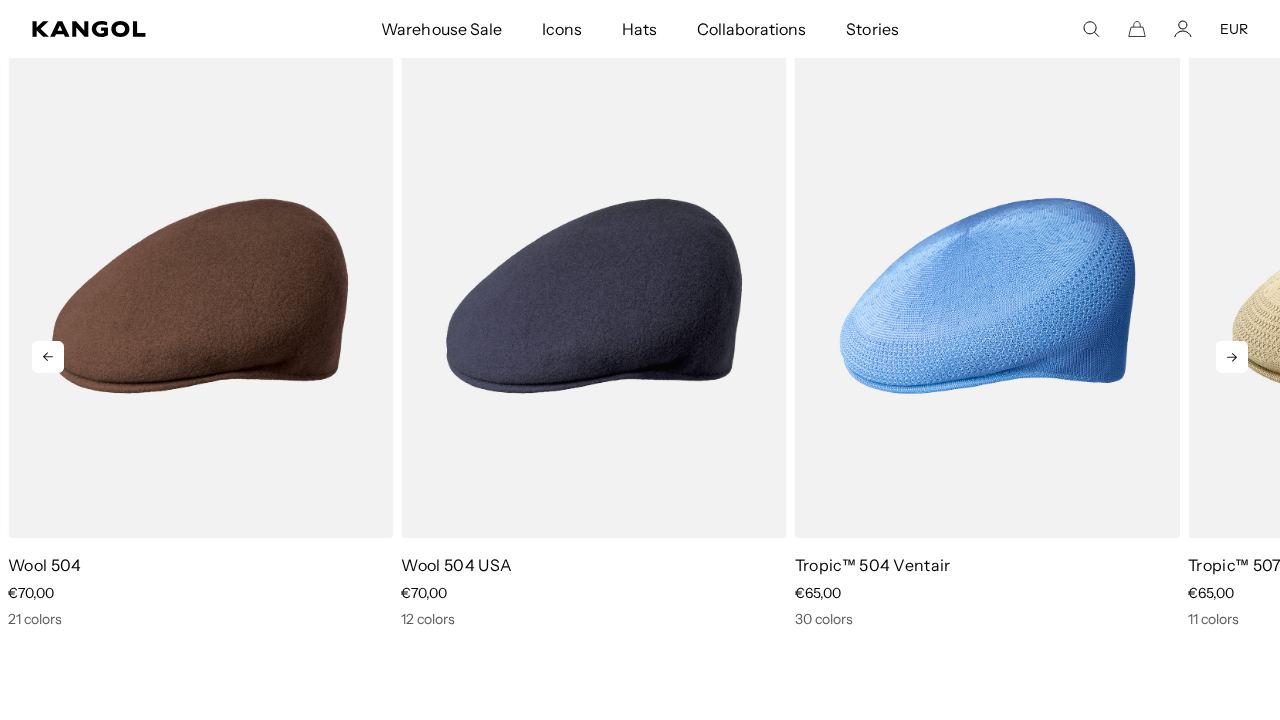 click at bounding box center [1232, 357] 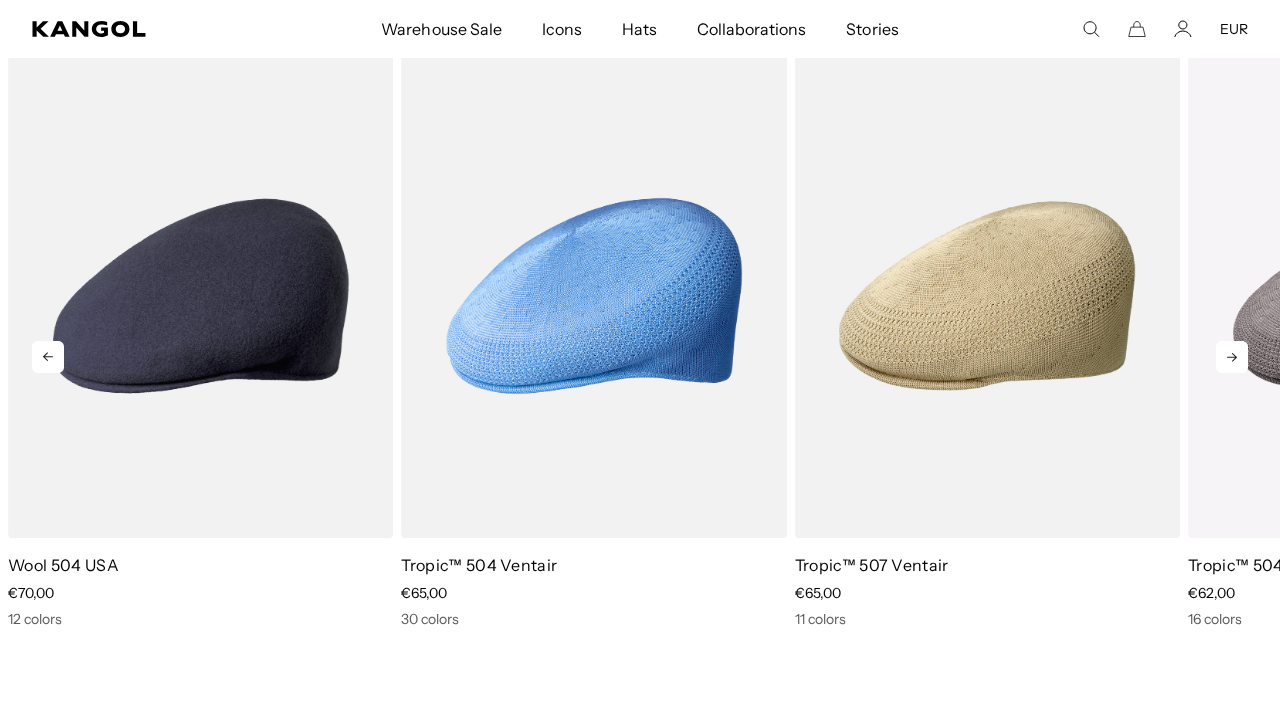 click at bounding box center [1232, 357] 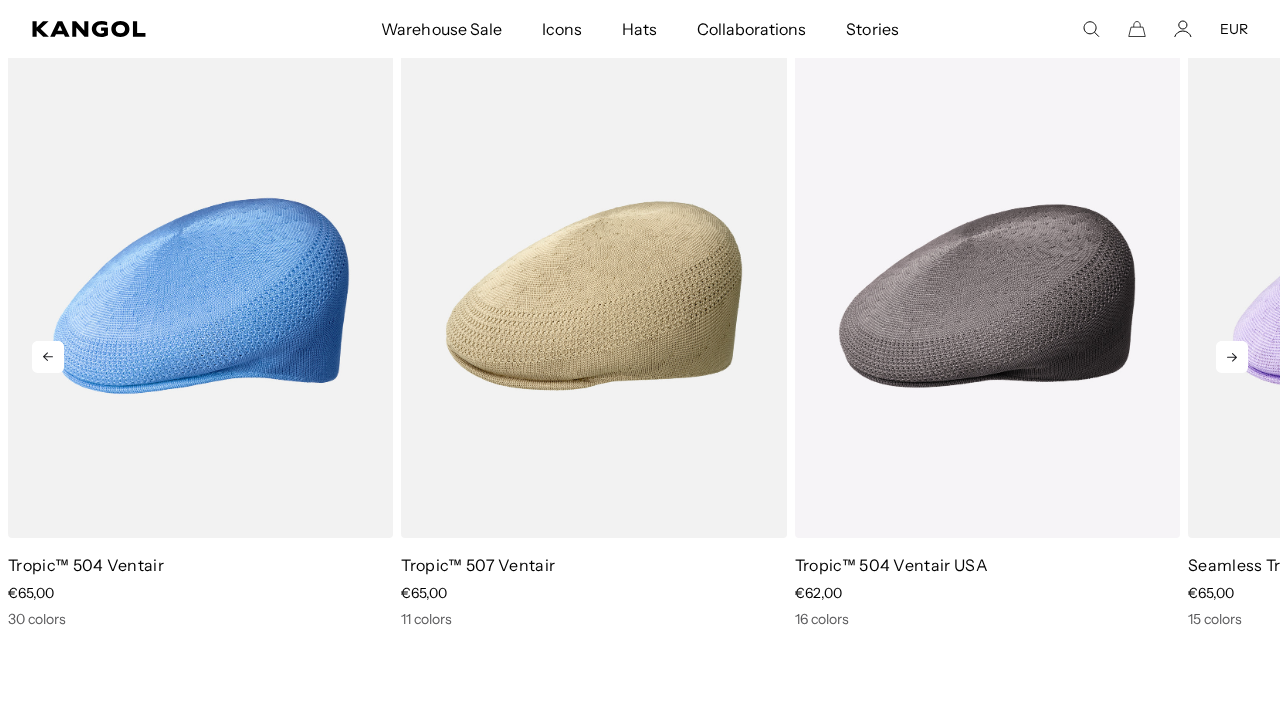 click at bounding box center (1232, 357) 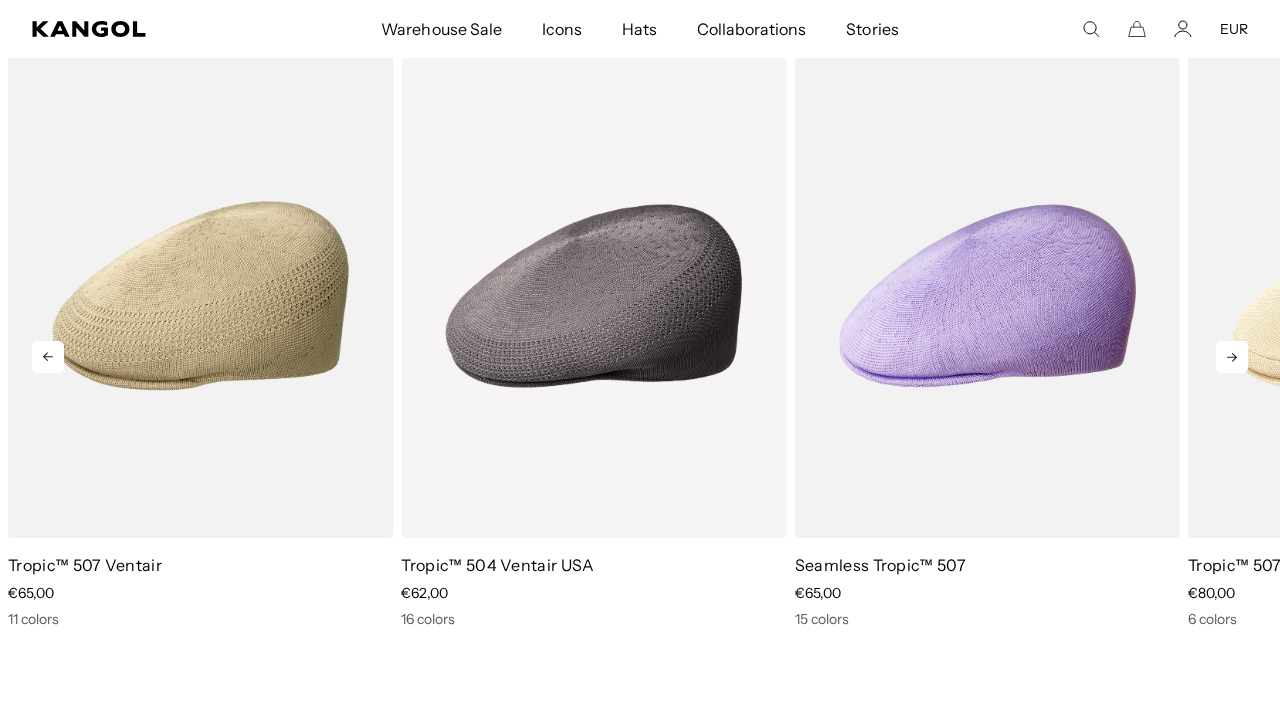 click at bounding box center [1232, 357] 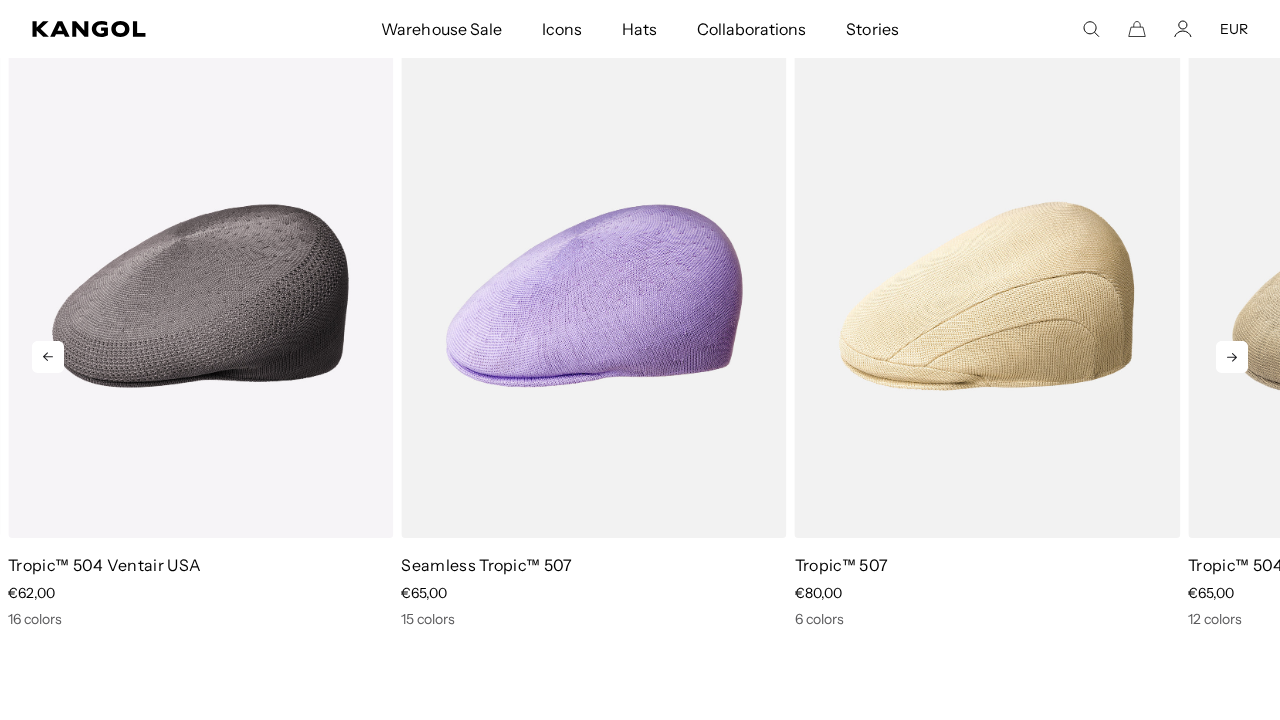 click at bounding box center (1232, 357) 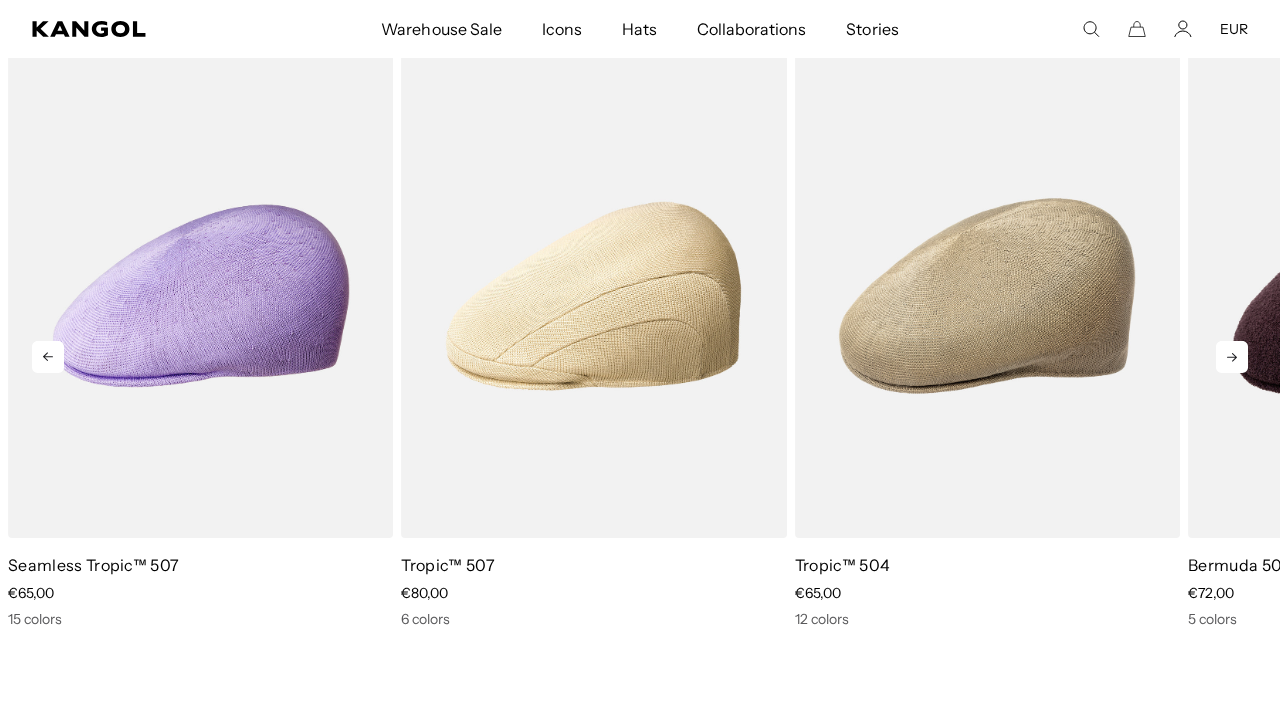click at bounding box center [1232, 357] 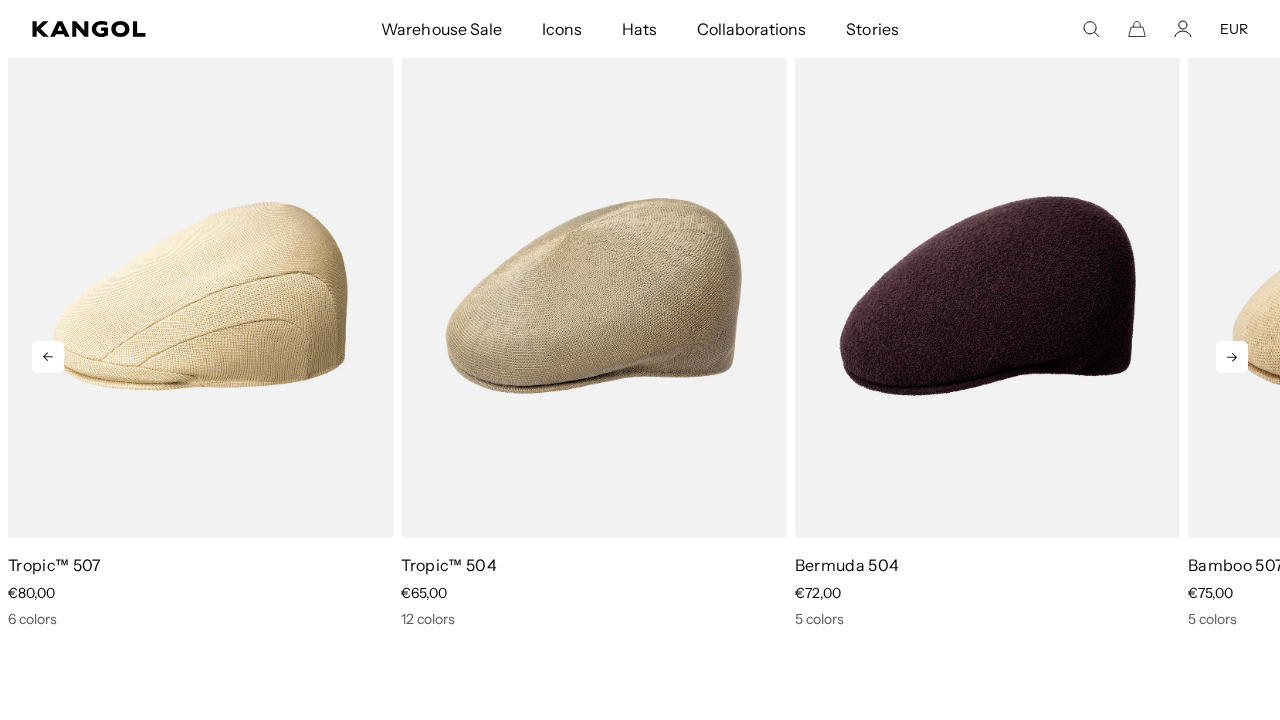 click at bounding box center [1232, 357] 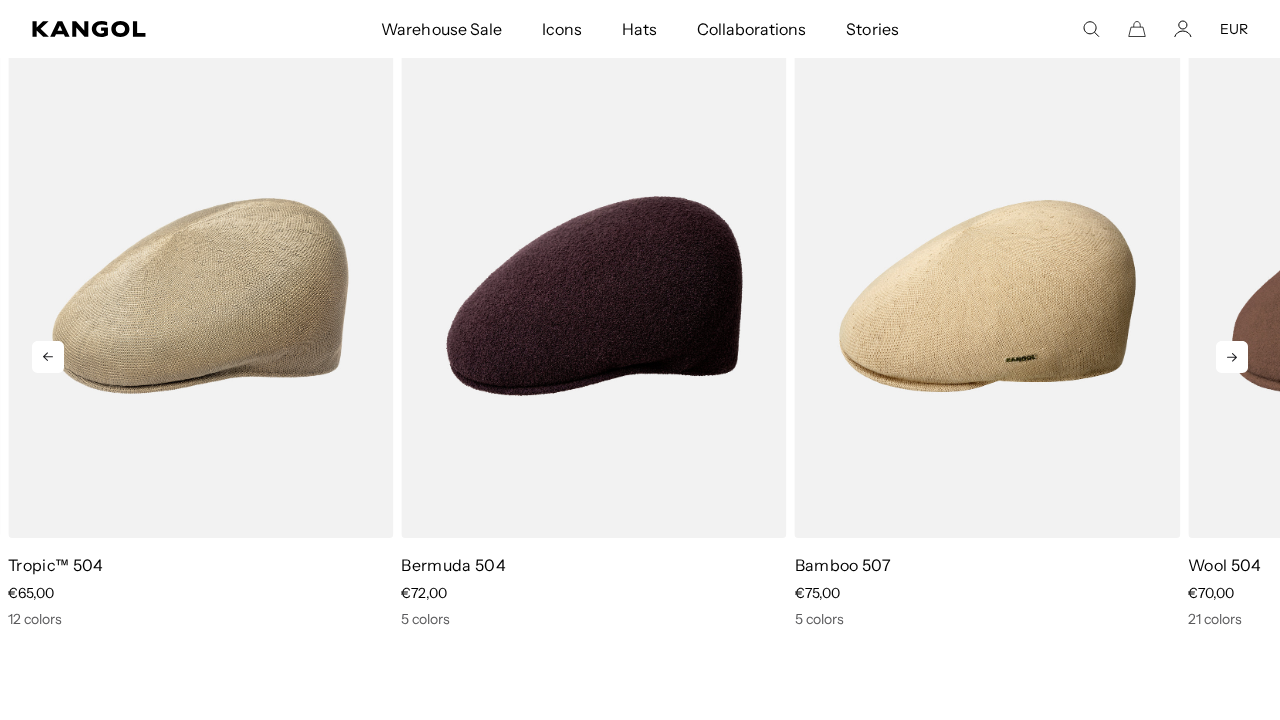 click at bounding box center [1232, 357] 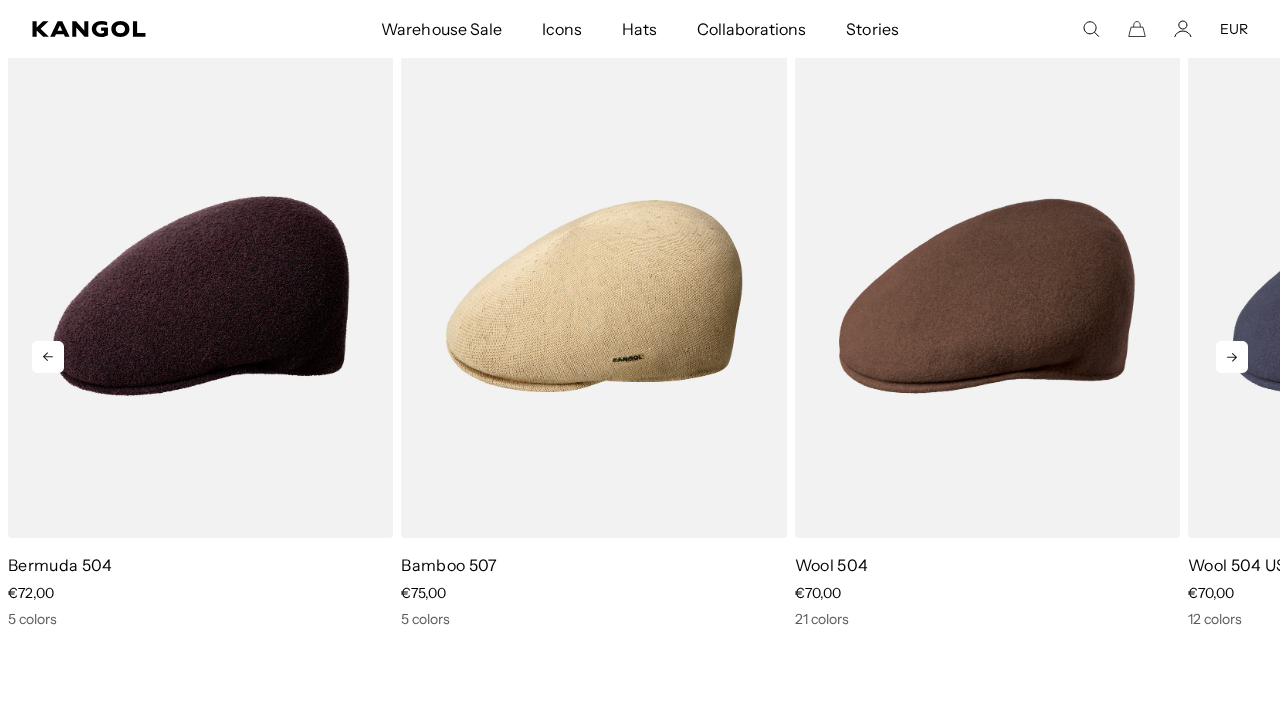 click at bounding box center [1232, 357] 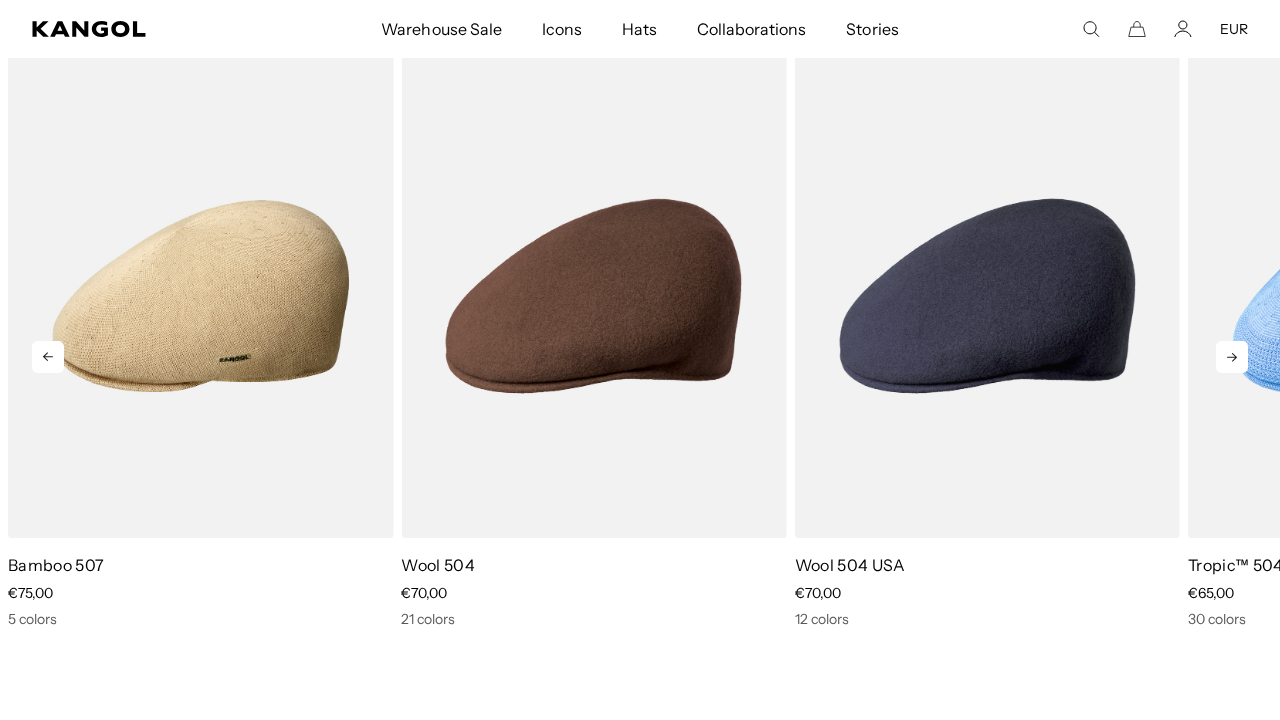 click at bounding box center [1232, 357] 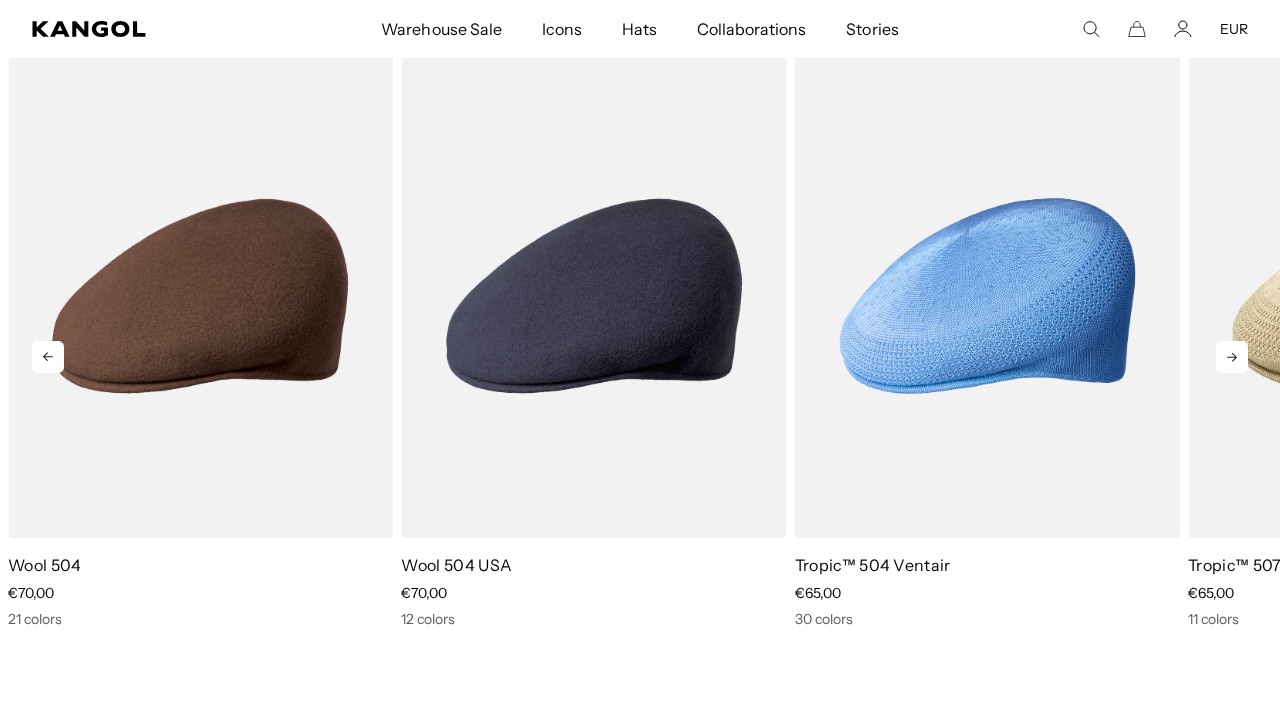 click at bounding box center (1232, 357) 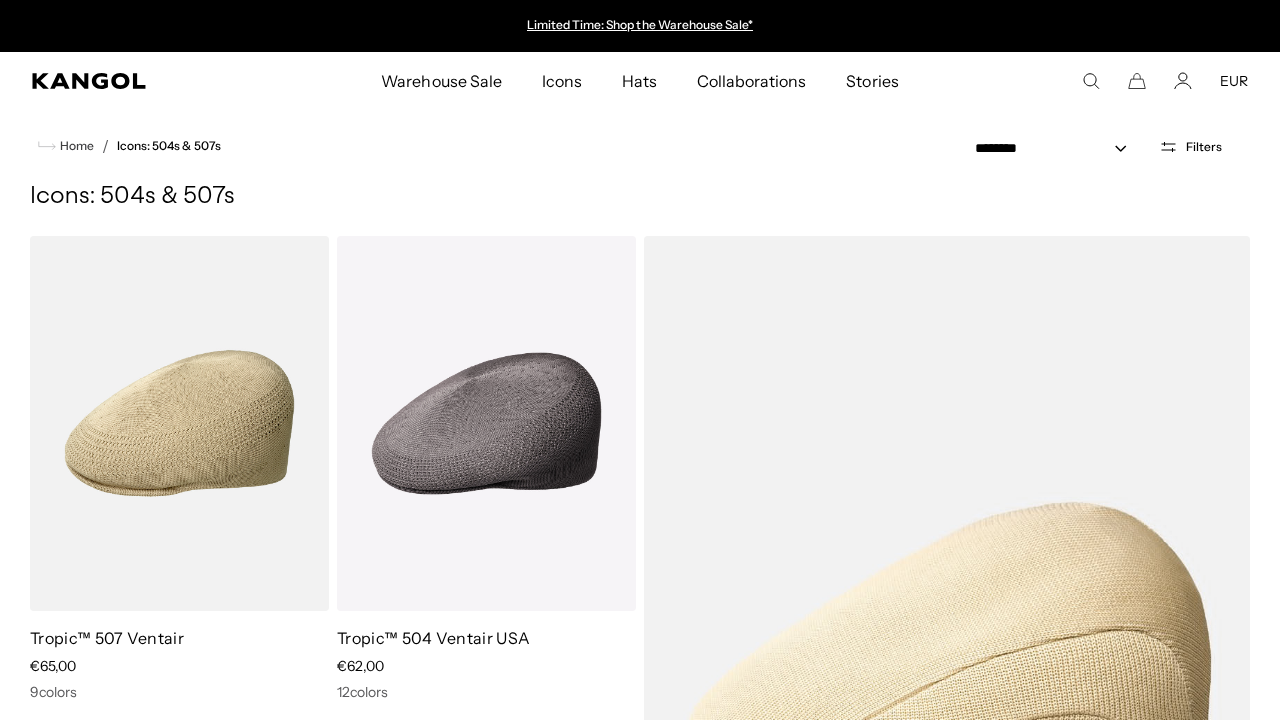 scroll, scrollTop: 0, scrollLeft: 0, axis: both 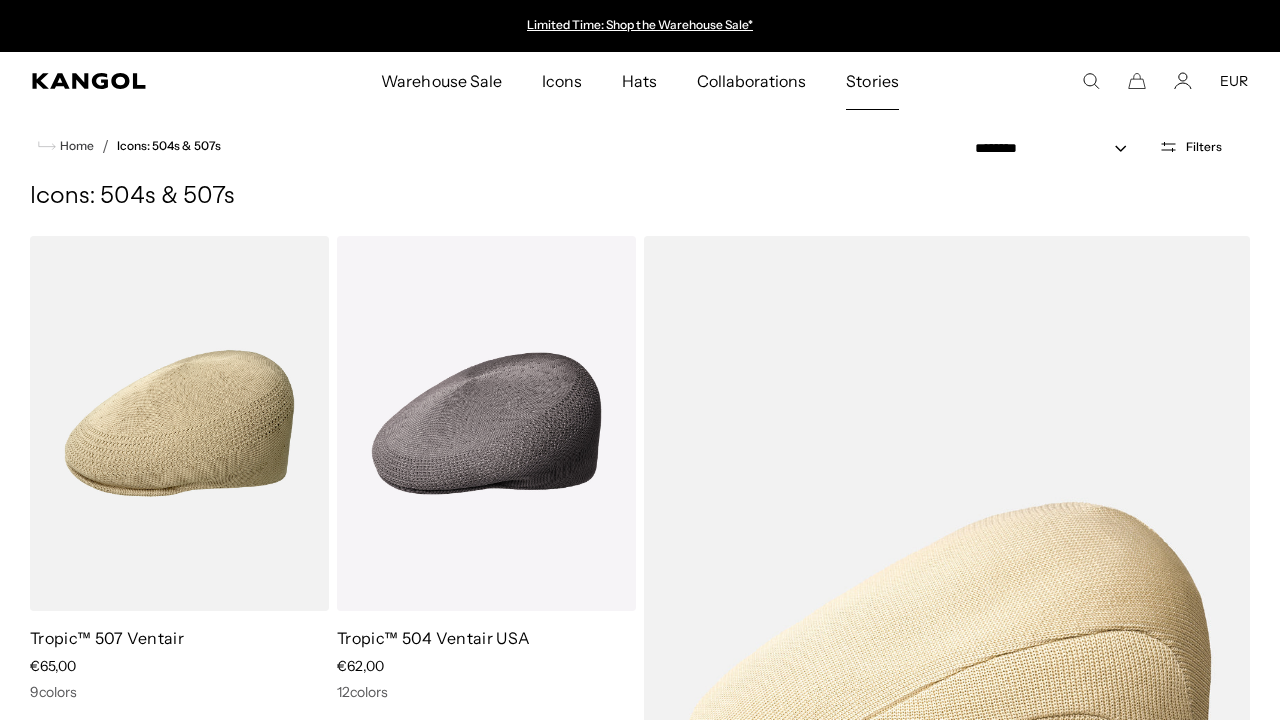 click on "Stories" at bounding box center [872, 81] 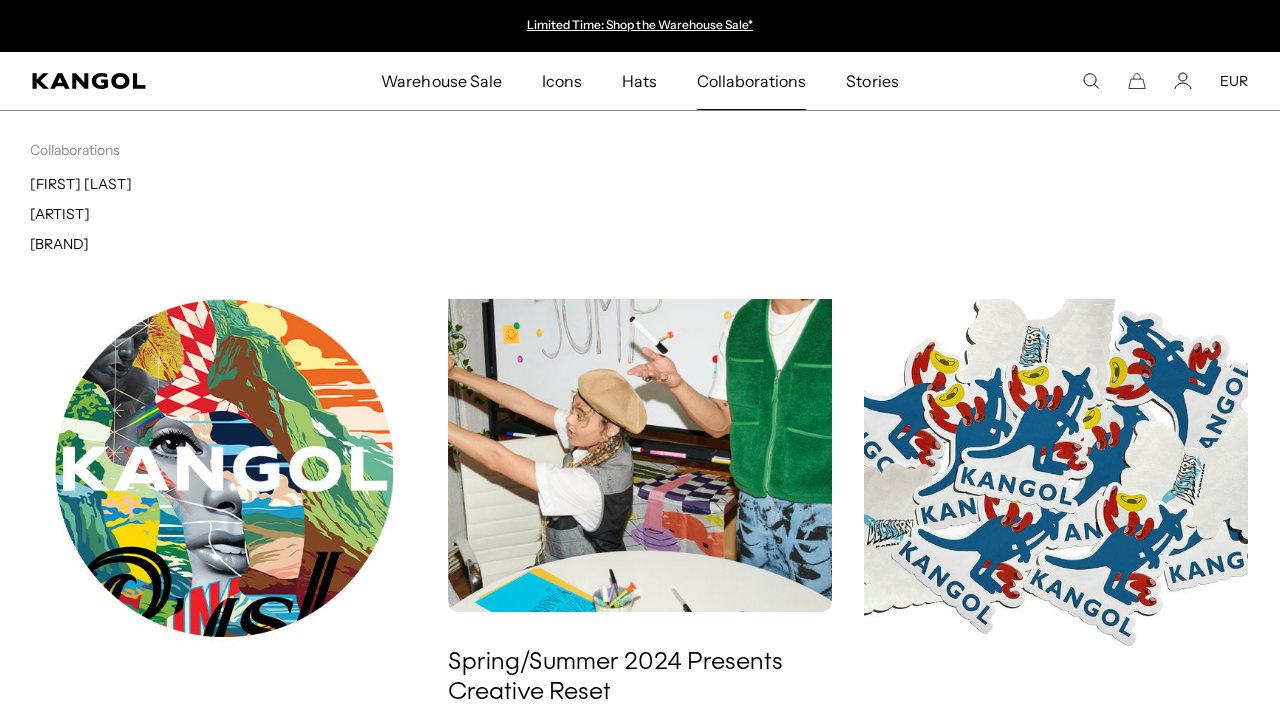 scroll, scrollTop: 0, scrollLeft: 0, axis: both 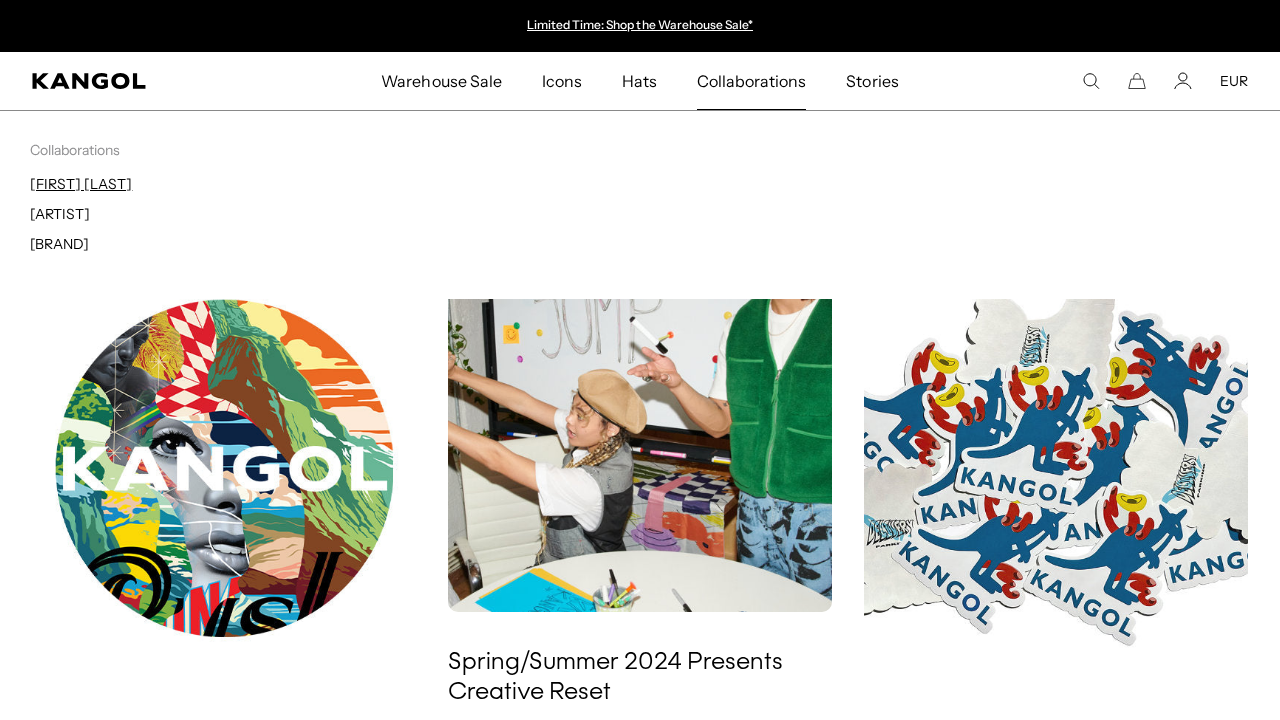 click on "[FIRST] [LAST]" at bounding box center (81, 184) 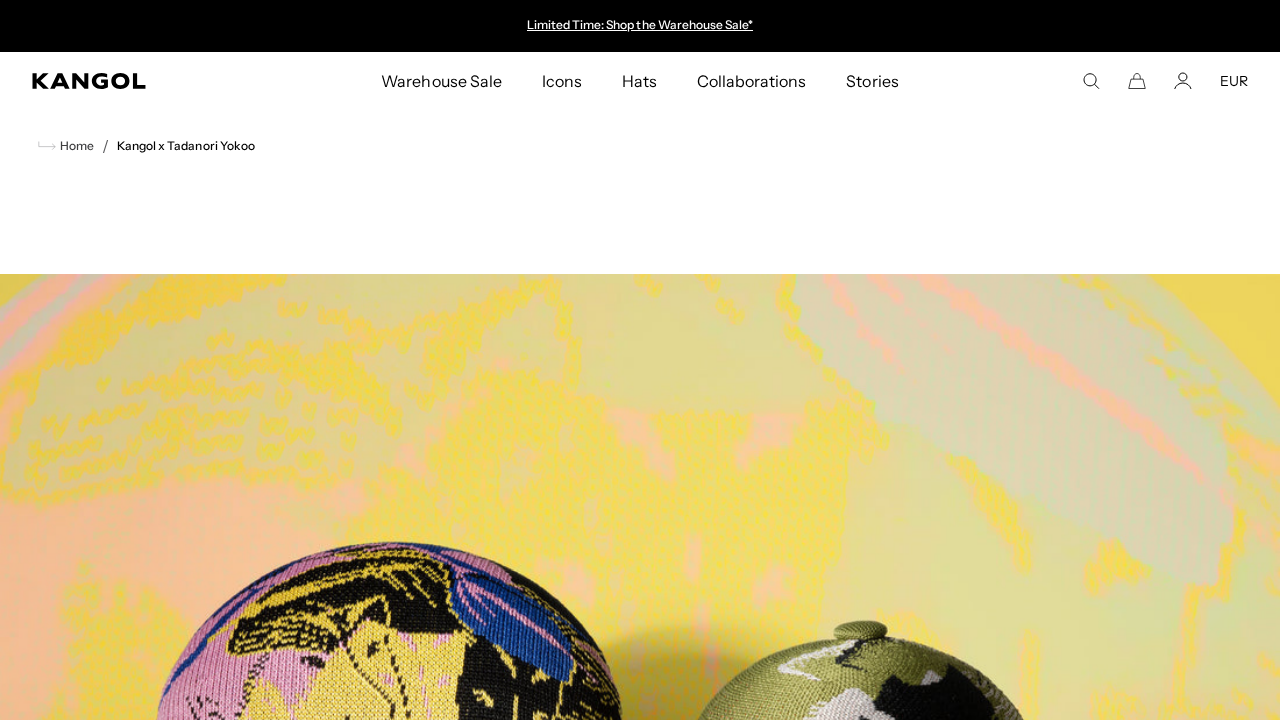 scroll, scrollTop: 0, scrollLeft: 0, axis: both 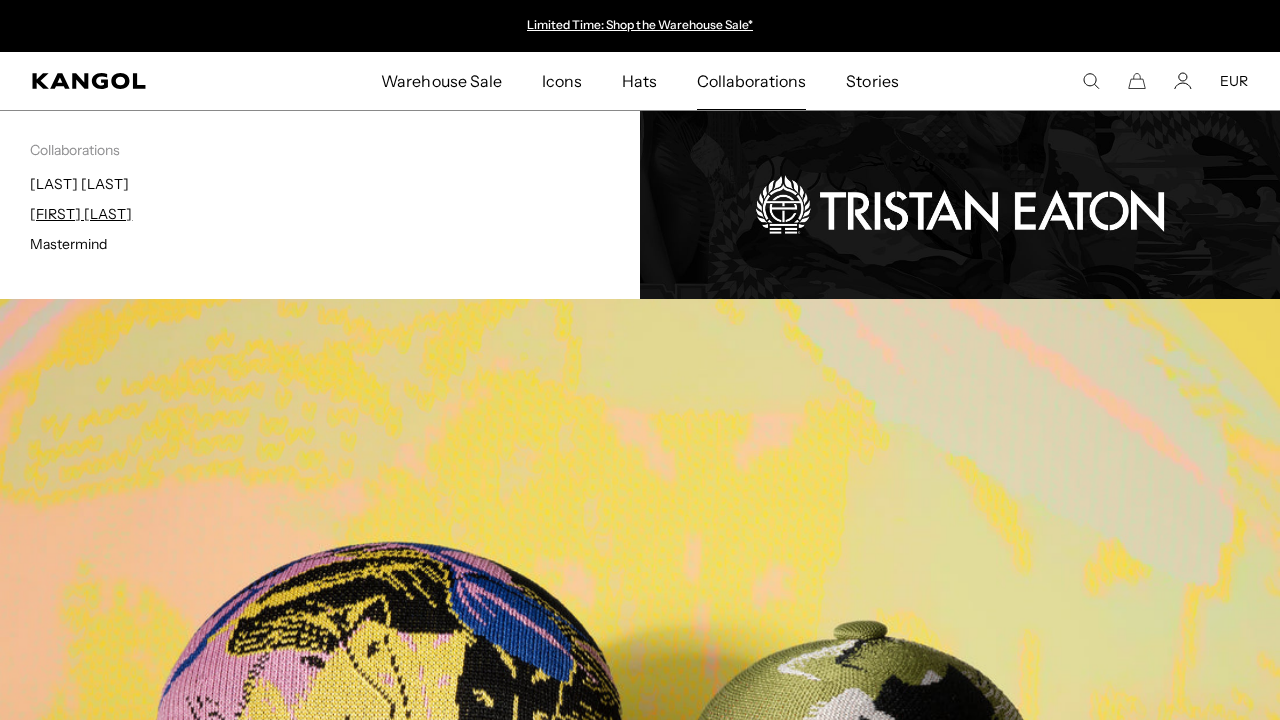 click on "[FIRST] [LAST]" at bounding box center (81, 214) 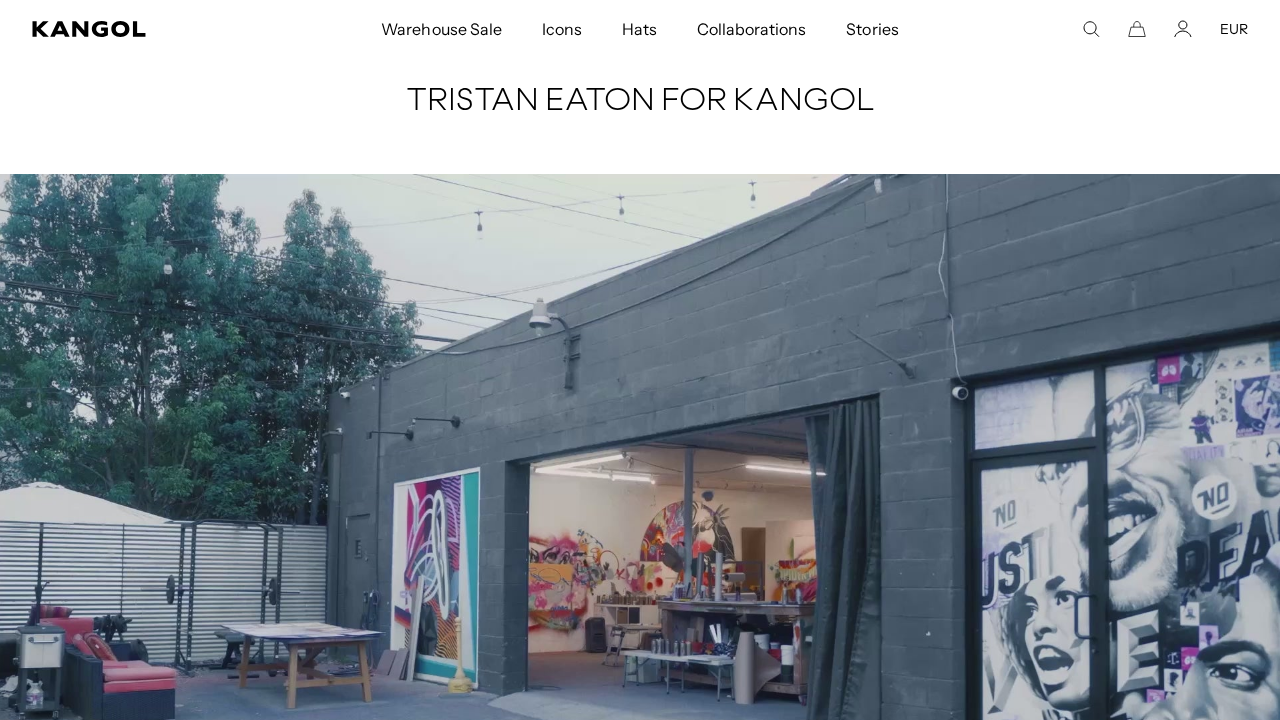 scroll, scrollTop: 523, scrollLeft: 0, axis: vertical 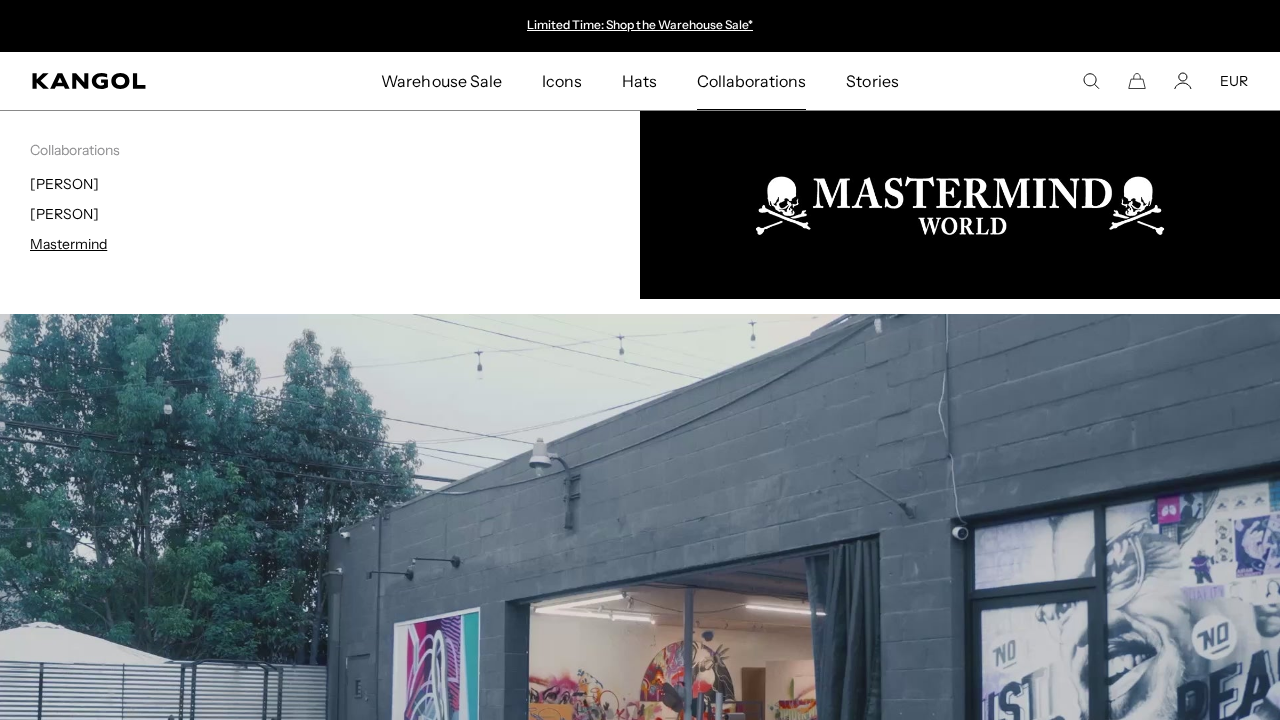 click on "Mastermind" at bounding box center [68, 244] 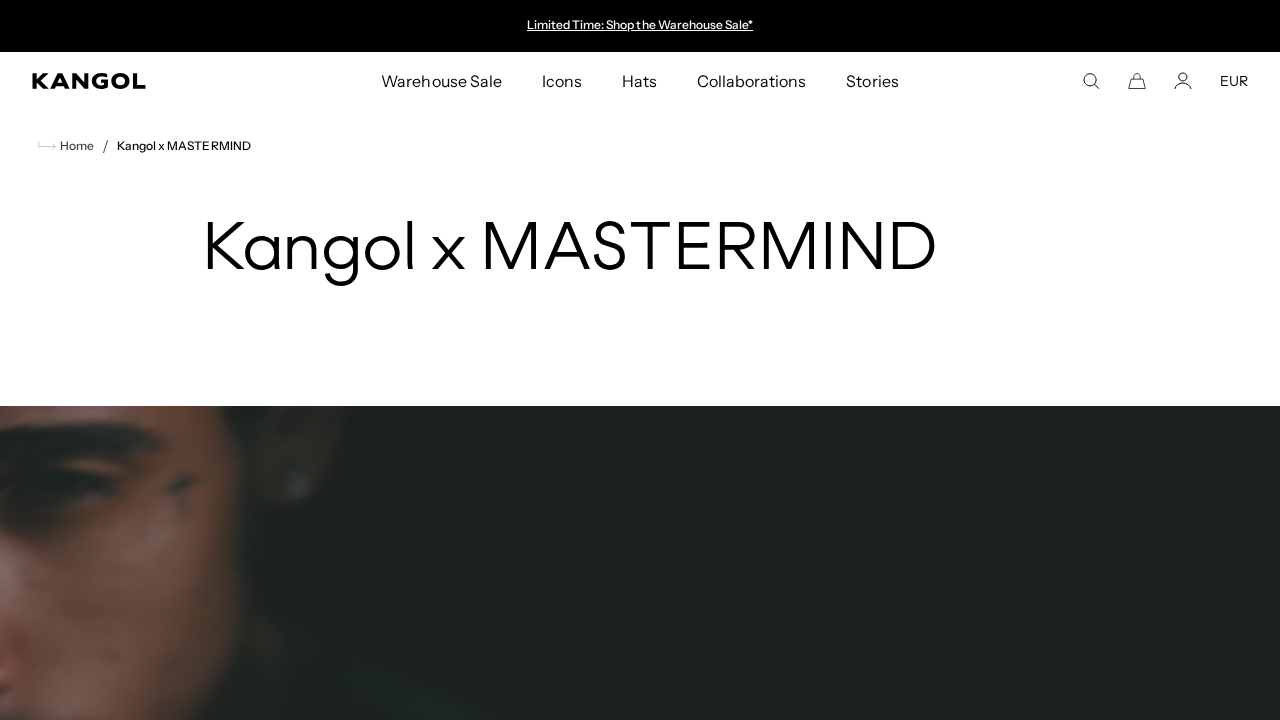 scroll, scrollTop: 464, scrollLeft: 0, axis: vertical 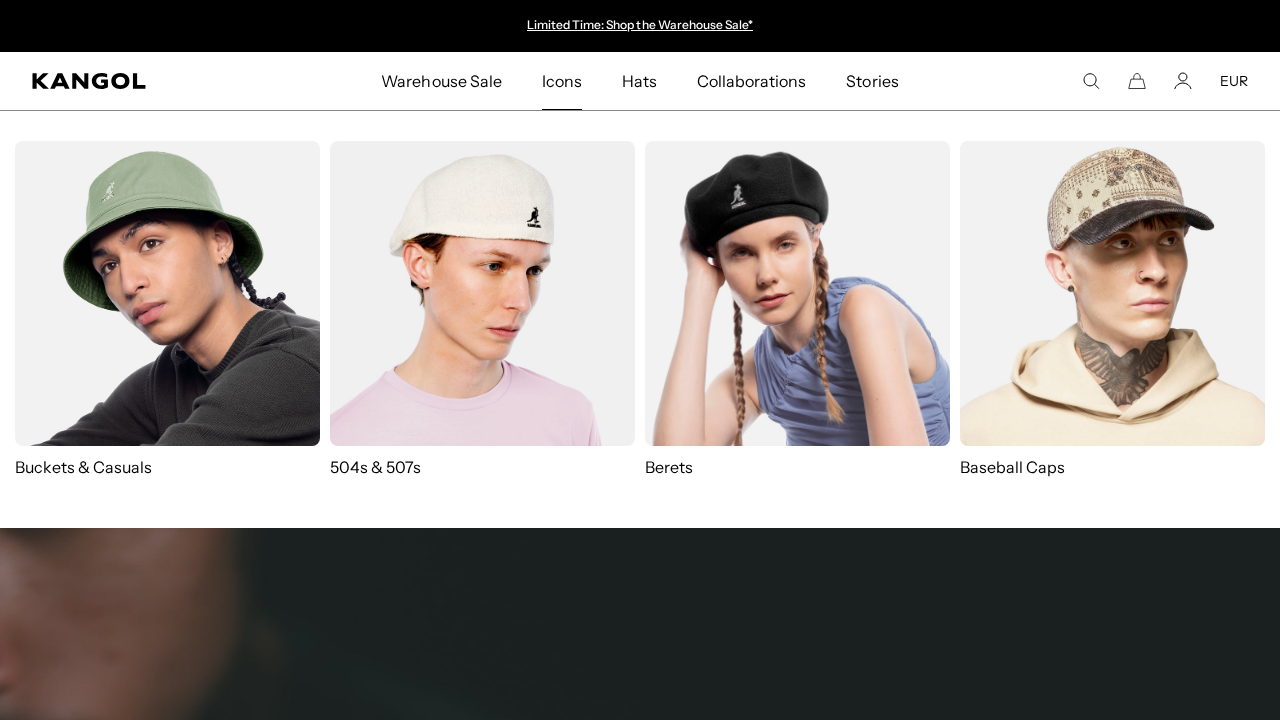 click at bounding box center [797, 293] 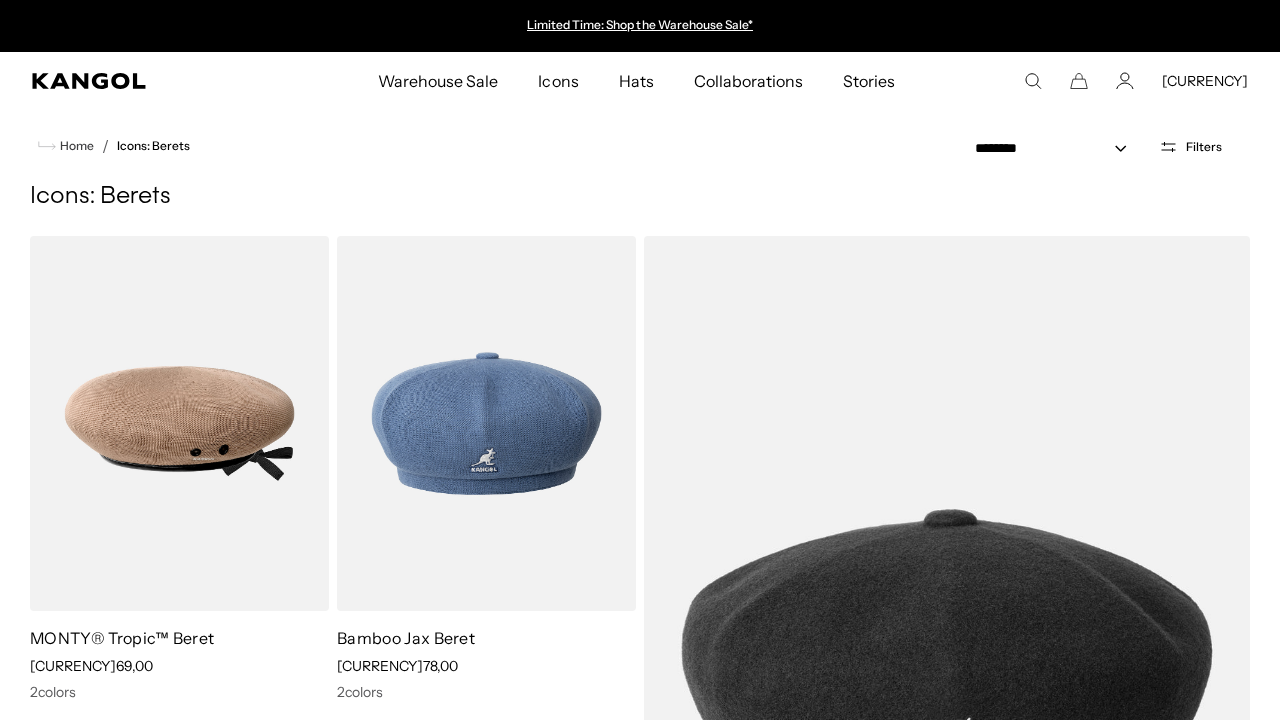 scroll, scrollTop: 119, scrollLeft: 0, axis: vertical 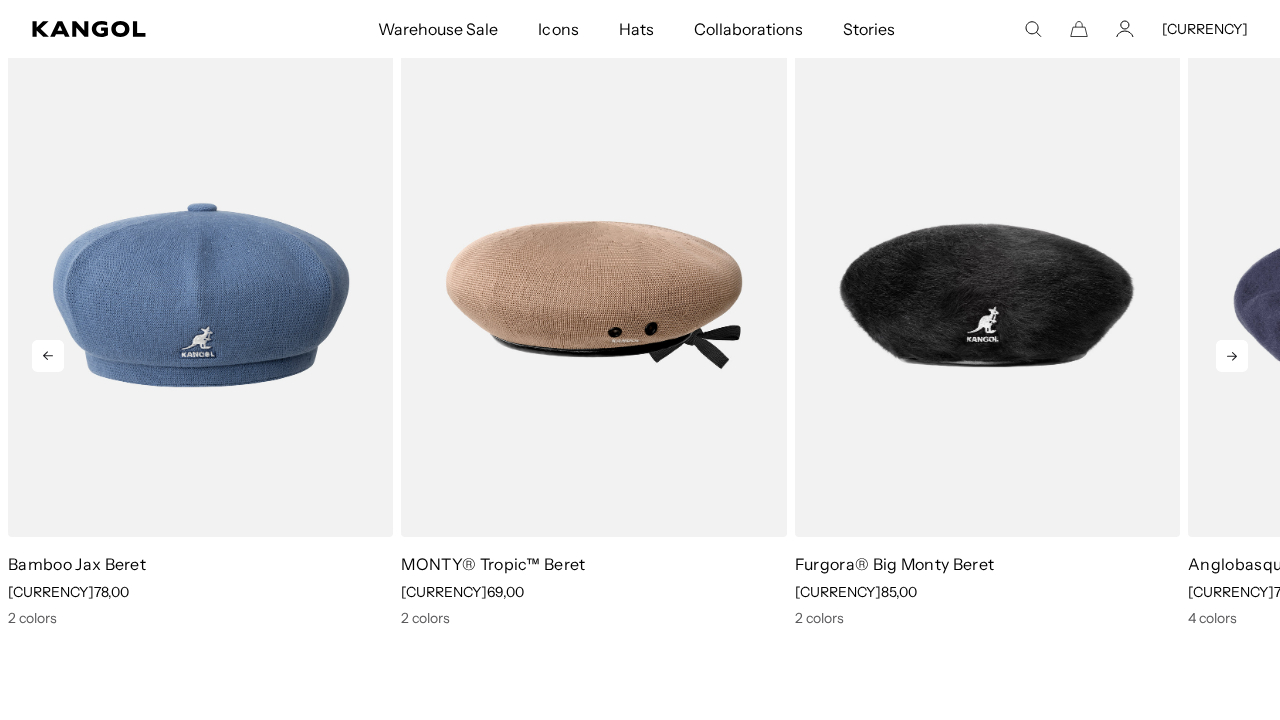 click at bounding box center [1232, 356] 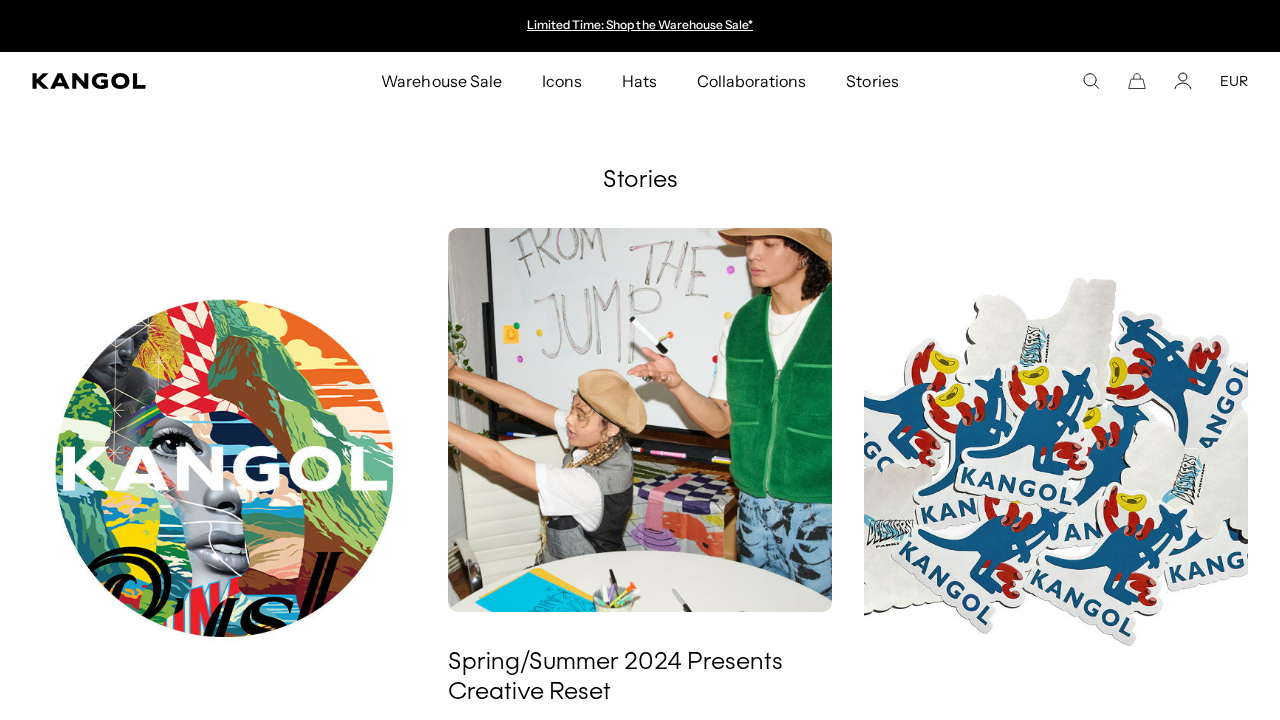 scroll, scrollTop: 0, scrollLeft: 0, axis: both 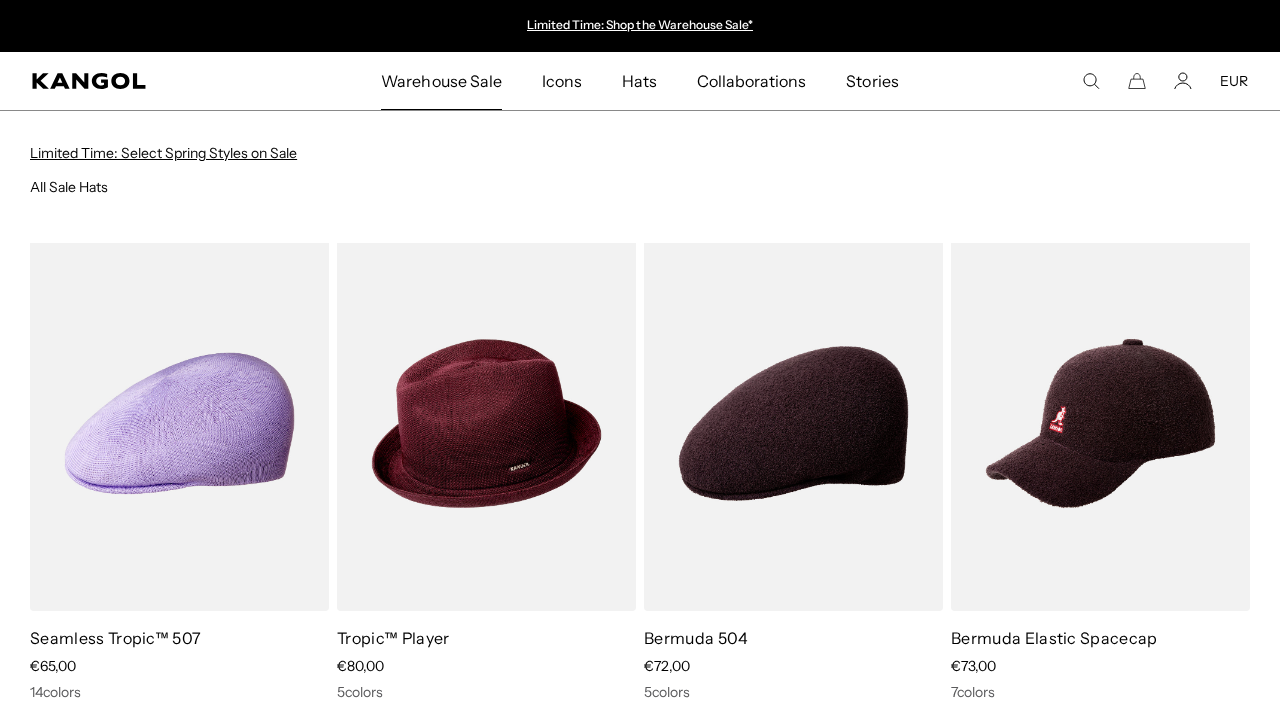 click on "Limited Time: Select Spring Styles on Sale" at bounding box center (163, 153) 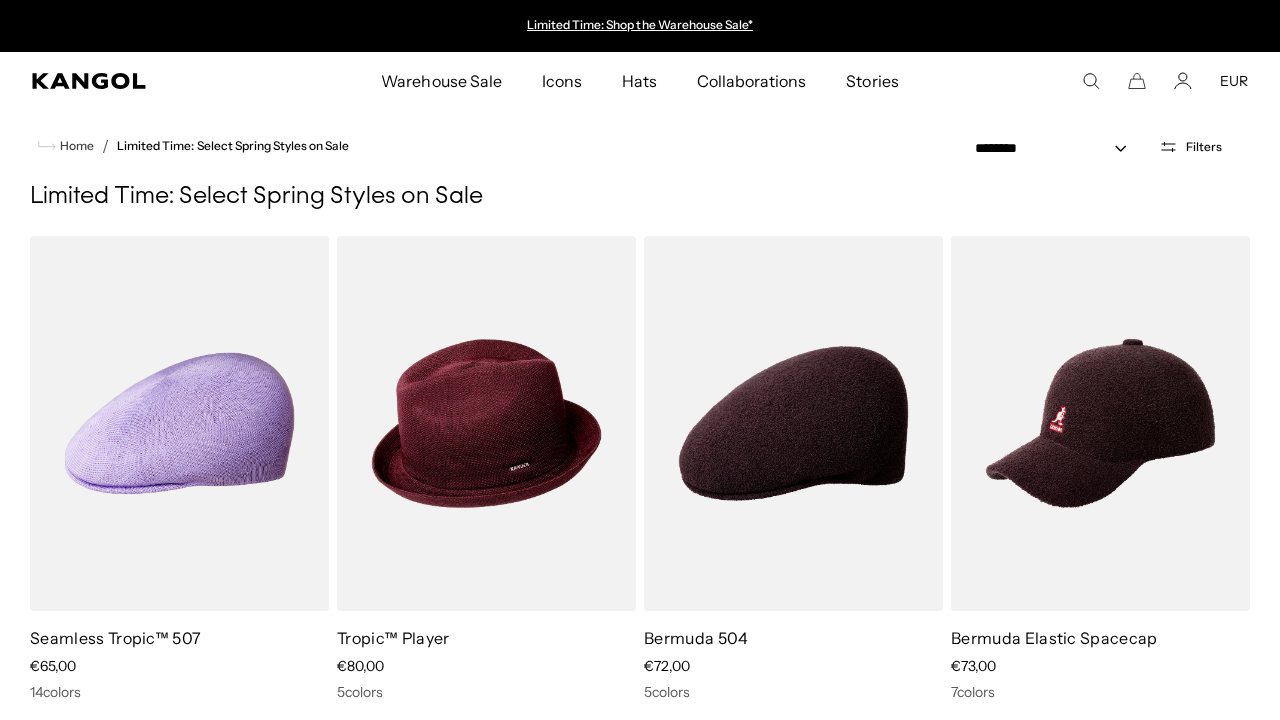 scroll, scrollTop: 0, scrollLeft: 0, axis: both 